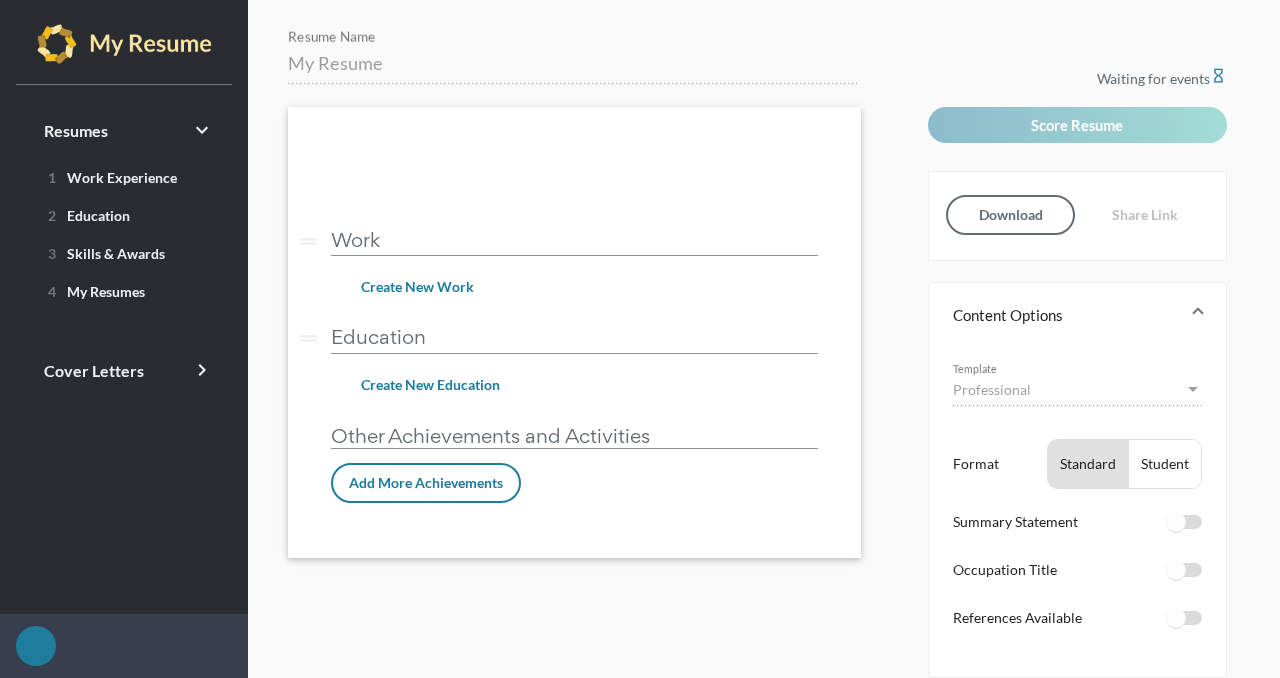 scroll, scrollTop: 0, scrollLeft: 0, axis: both 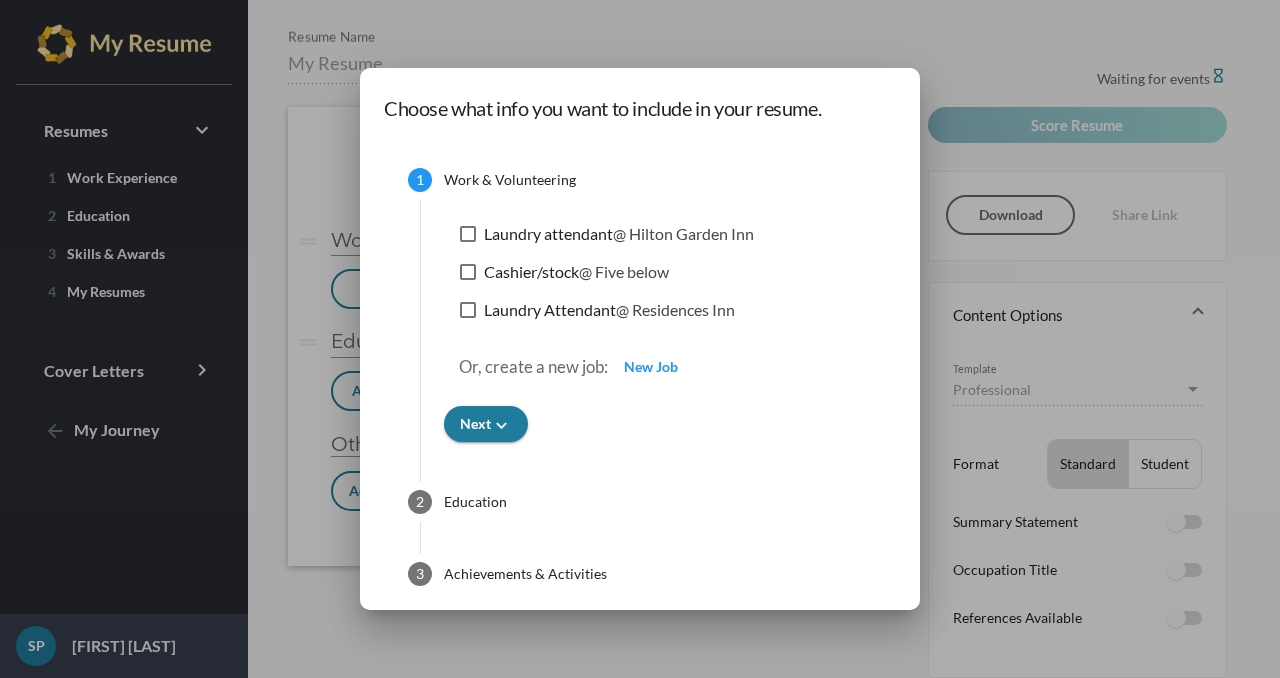 click at bounding box center (640, 339) 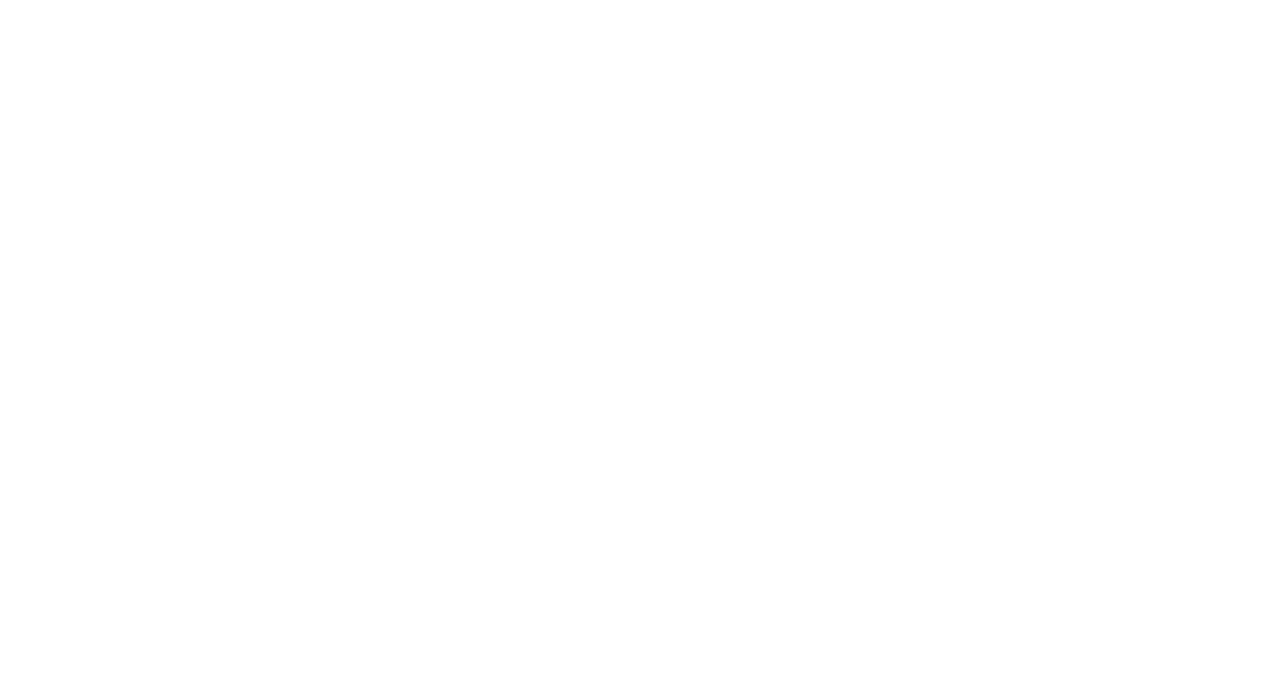 scroll, scrollTop: 0, scrollLeft: 0, axis: both 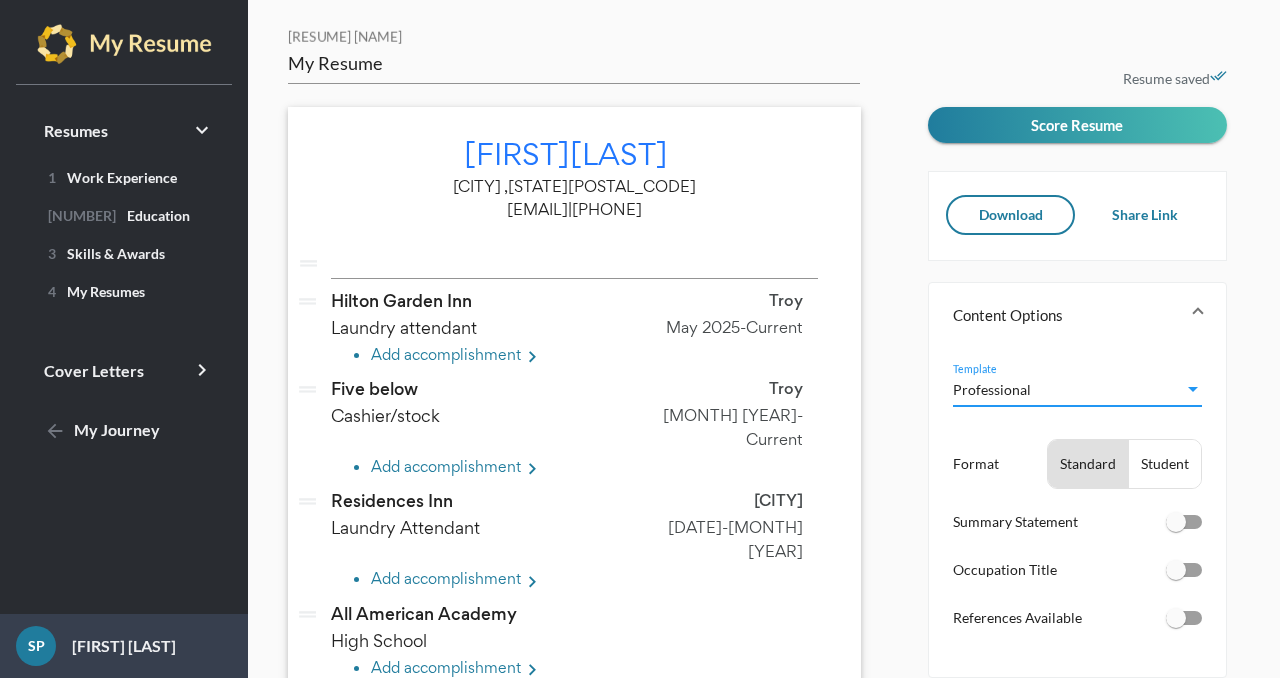 click on "Professional" at bounding box center (992, 389) 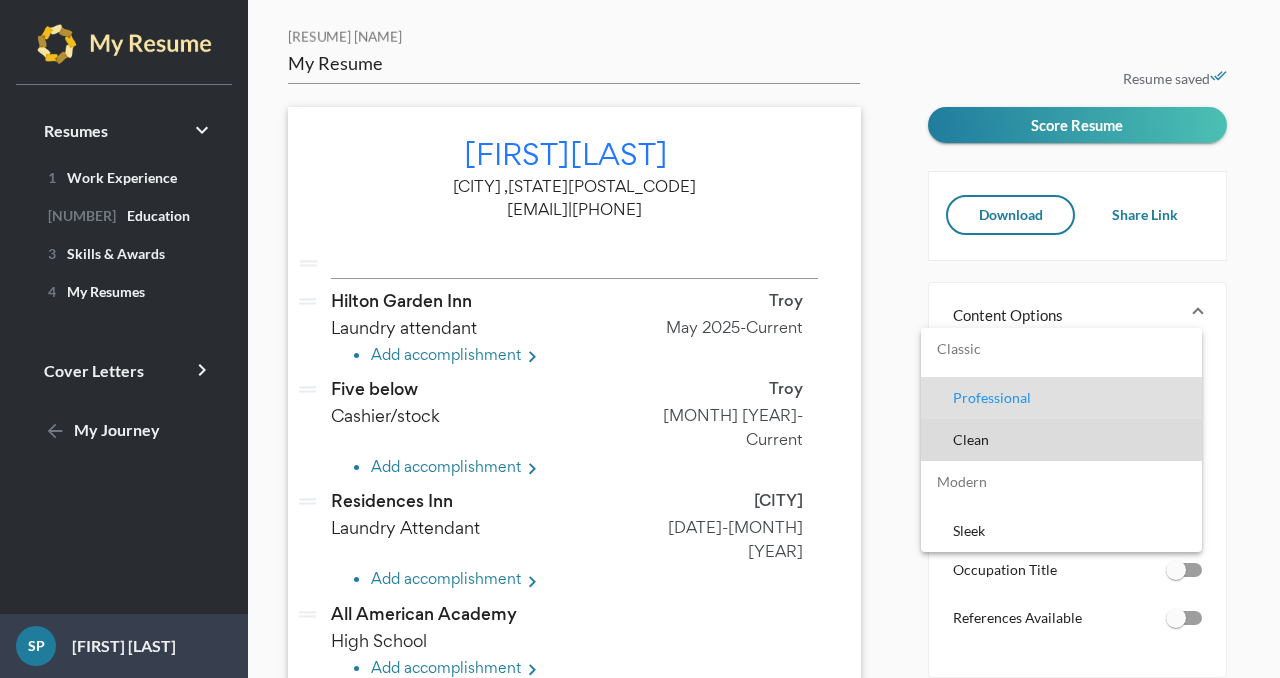 click on "Clean" at bounding box center (1069, 440) 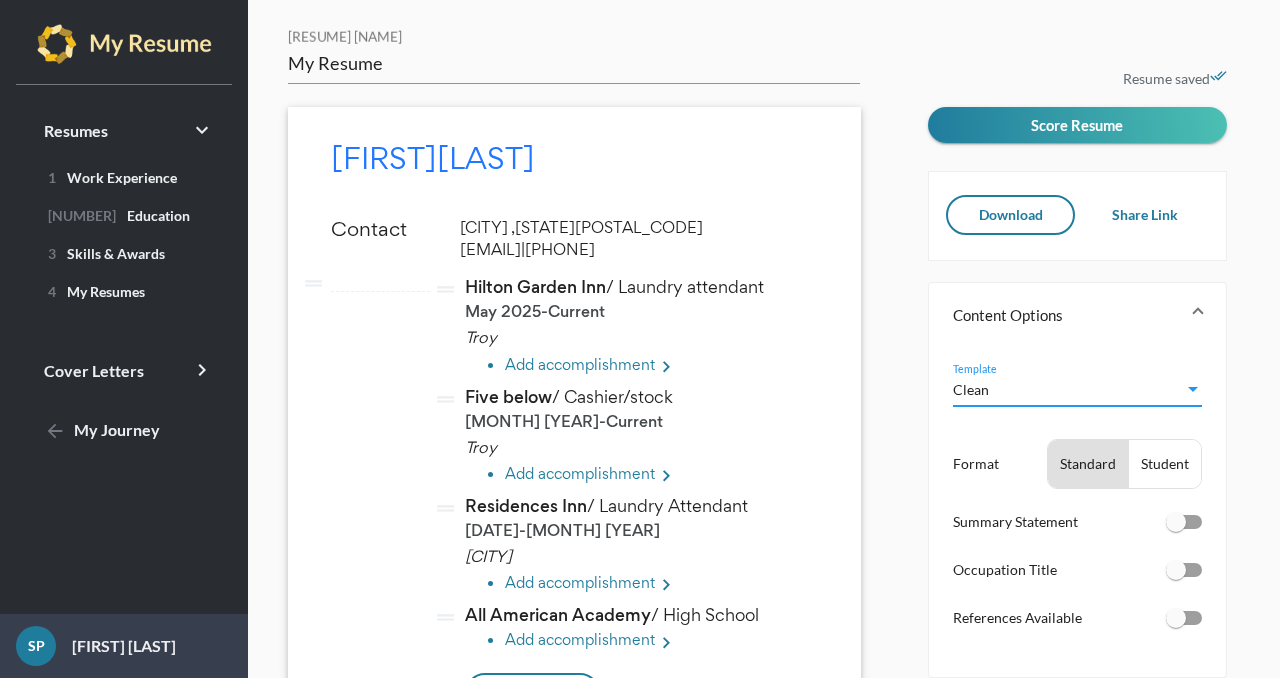 click on "Clean" at bounding box center (971, 389) 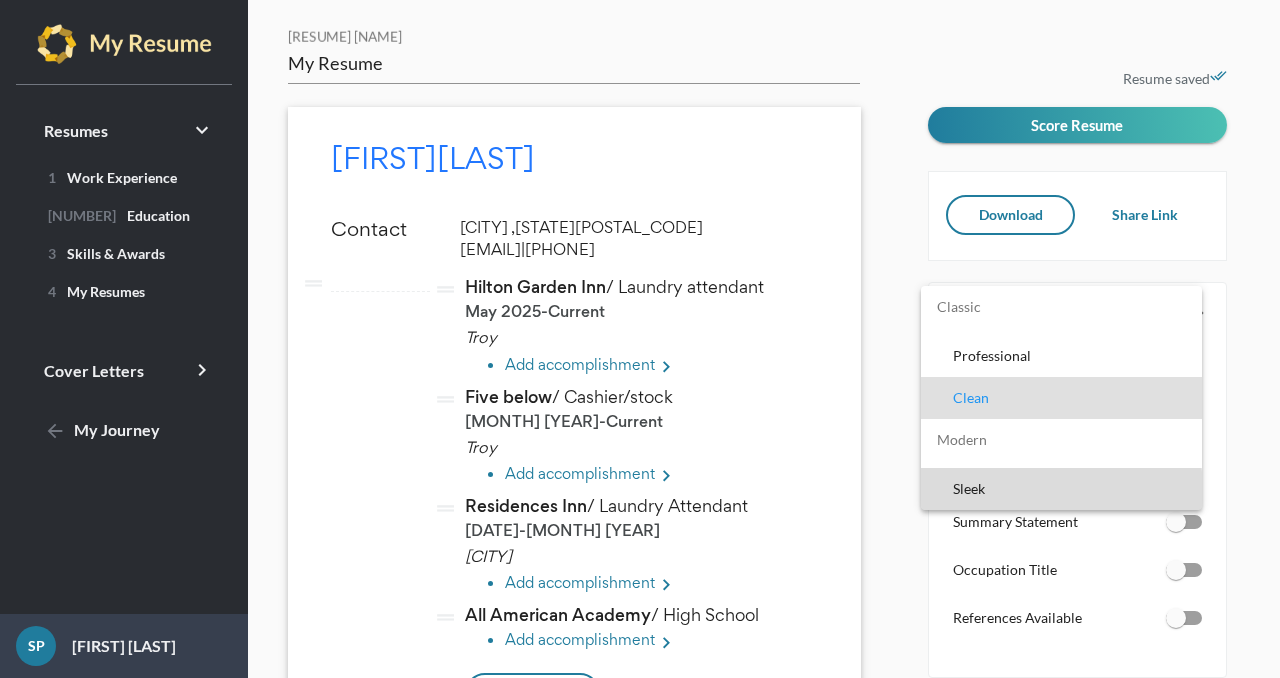 click on "Sleek" at bounding box center [1069, 489] 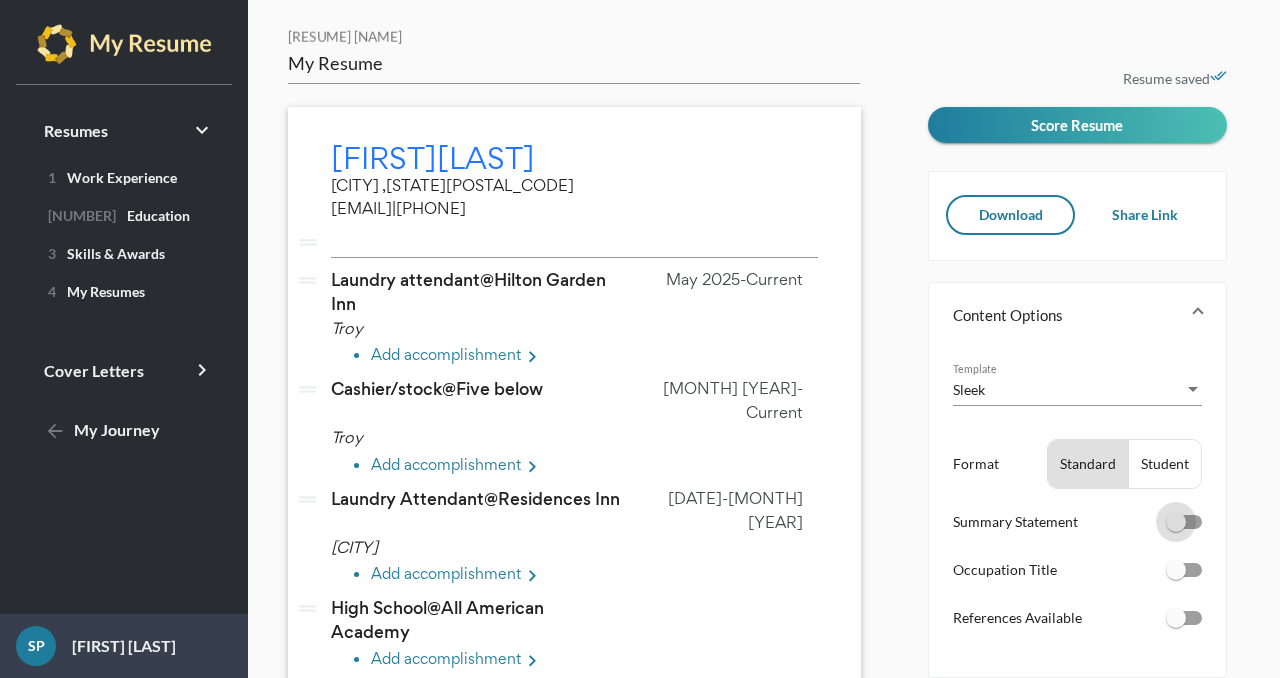 click at bounding box center [1184, 522] 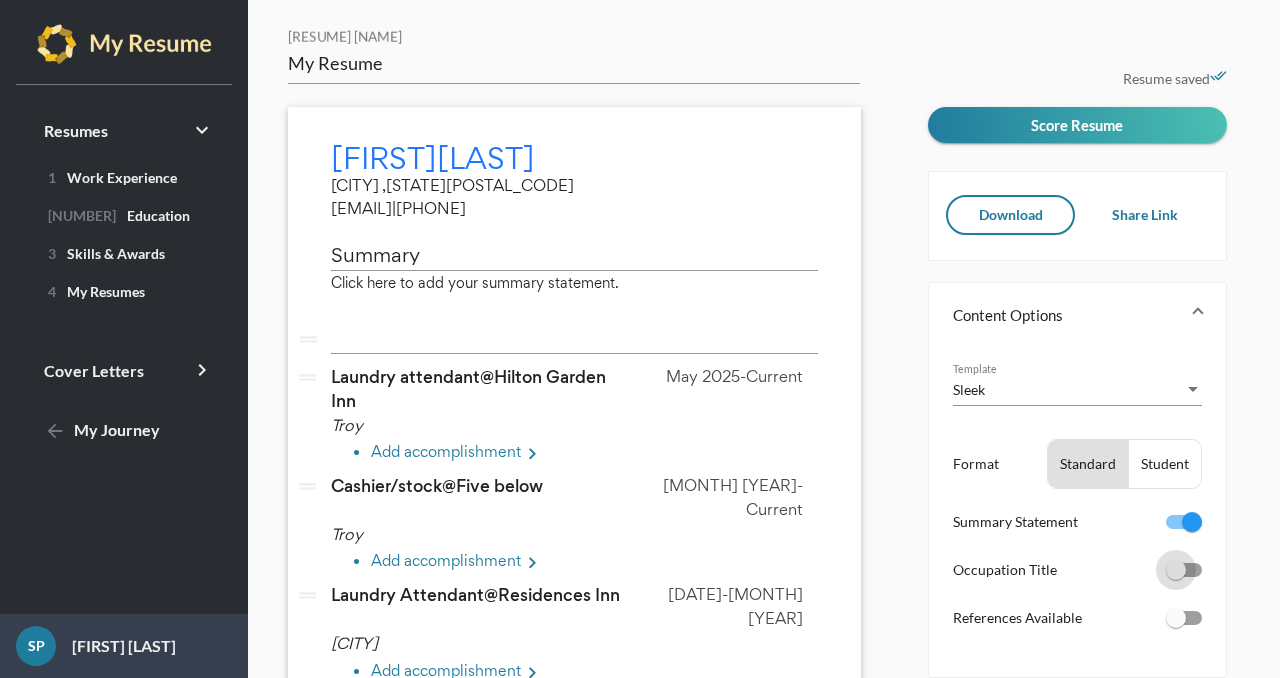 click at bounding box center (1184, 570) 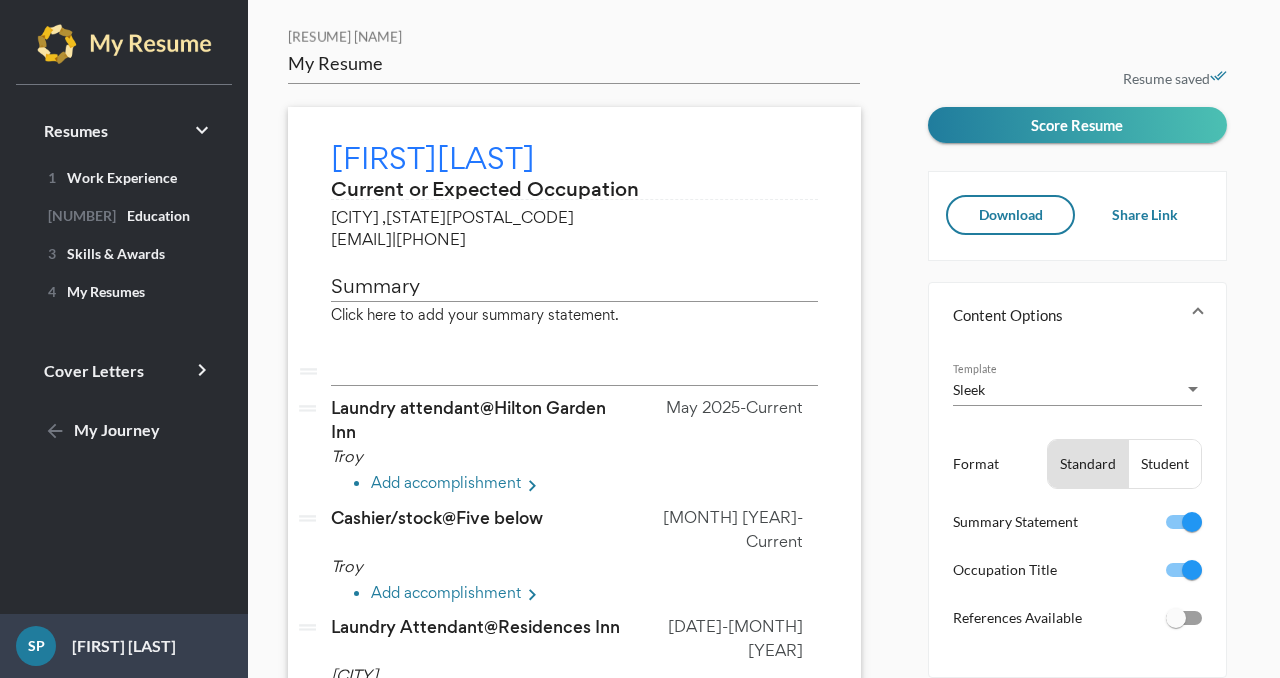 click at bounding box center (1184, 618) 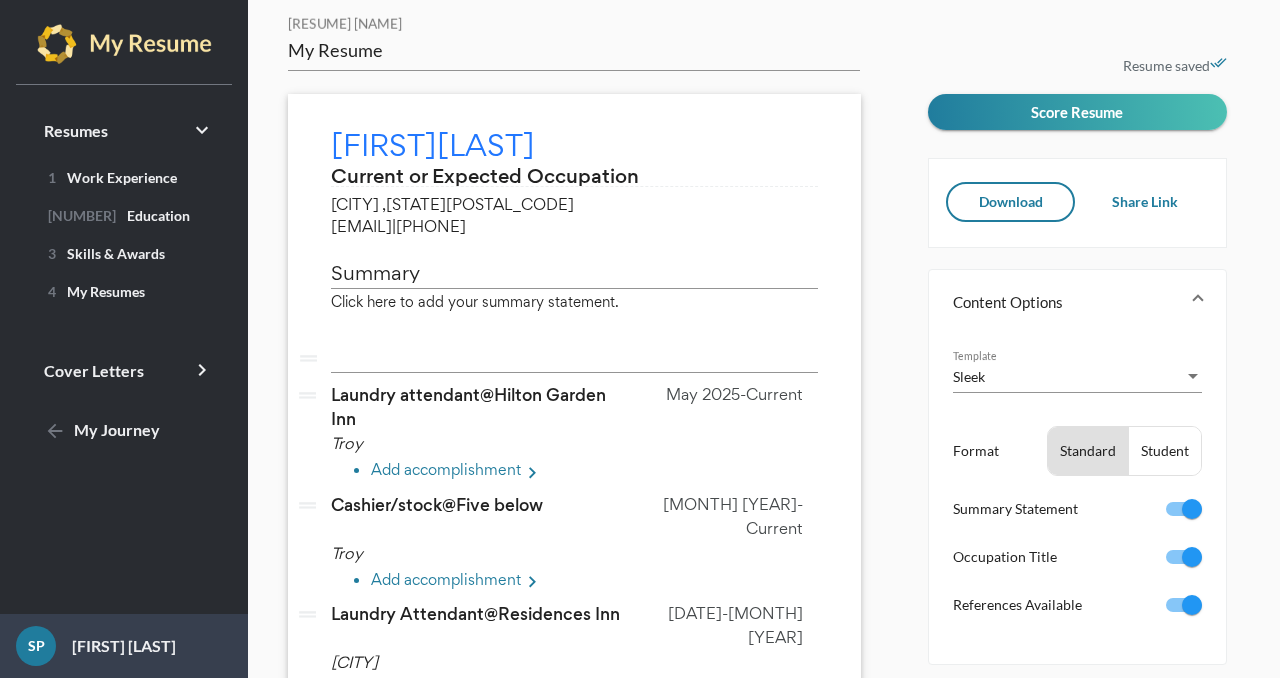 scroll, scrollTop: 0, scrollLeft: 0, axis: both 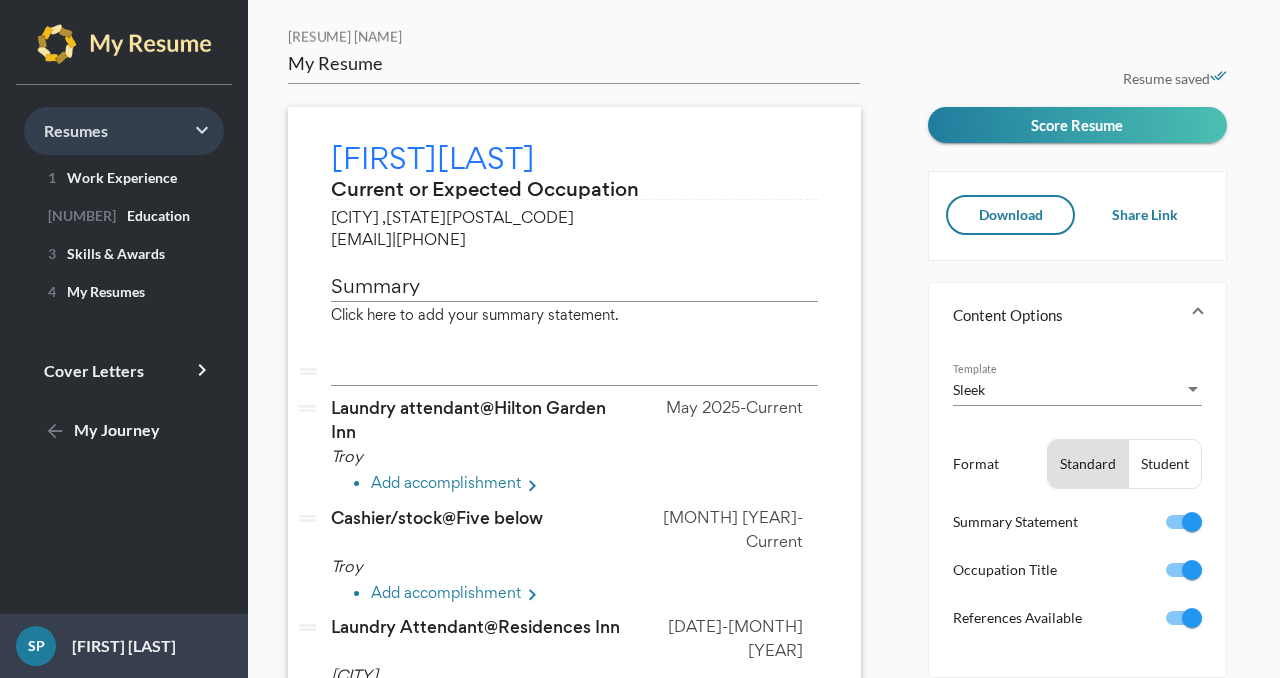 click on "Resumes   keyboard_arrow_right" at bounding box center (124, 131) 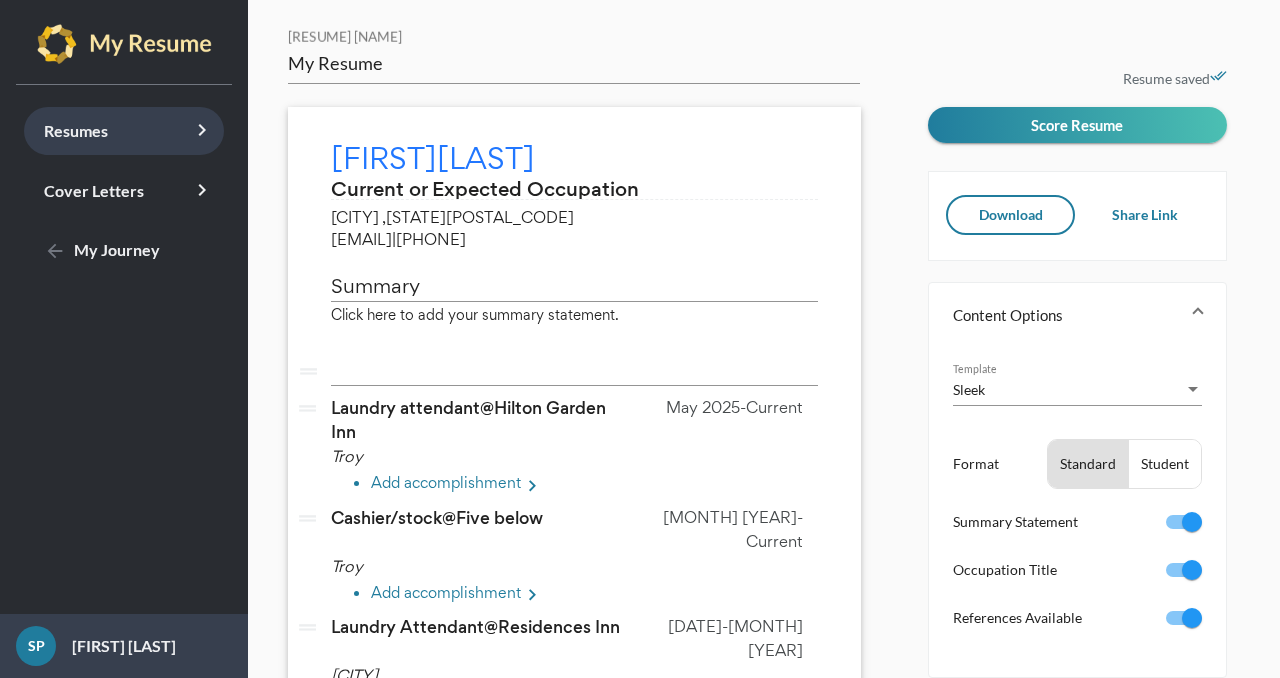 click on "Resumes   keyboard_arrow_right" at bounding box center [124, 131] 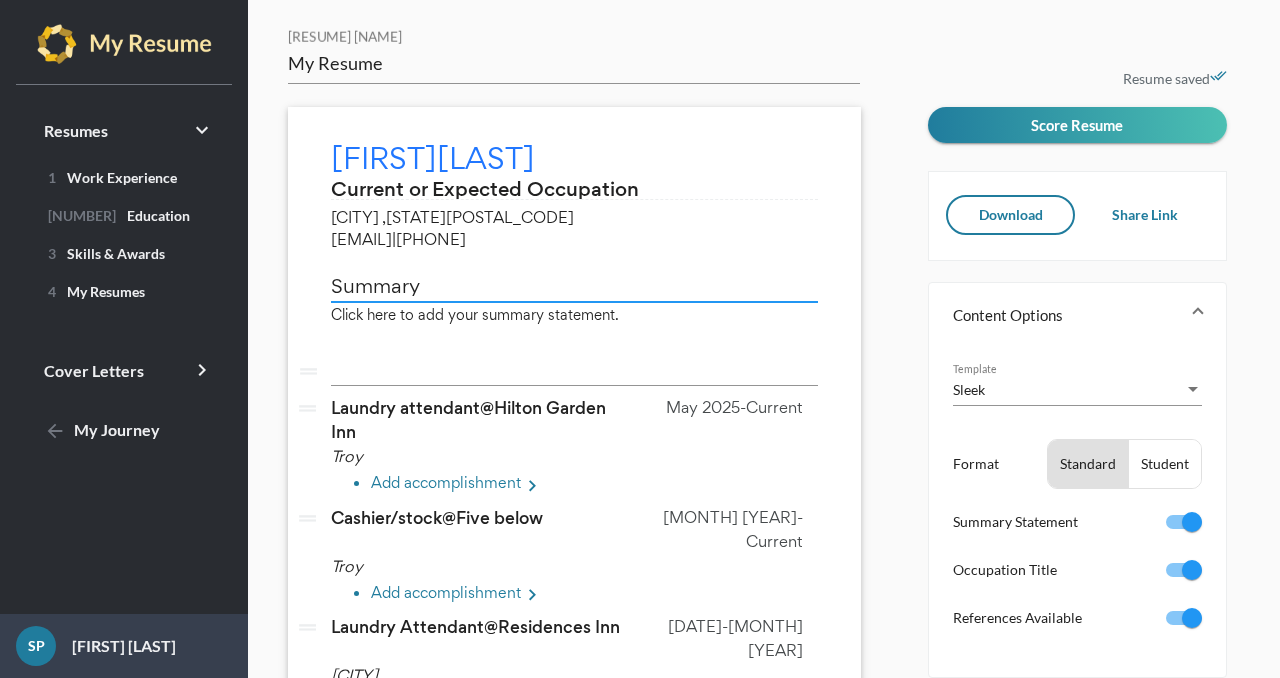 click on "Summary" at bounding box center [574, 285] 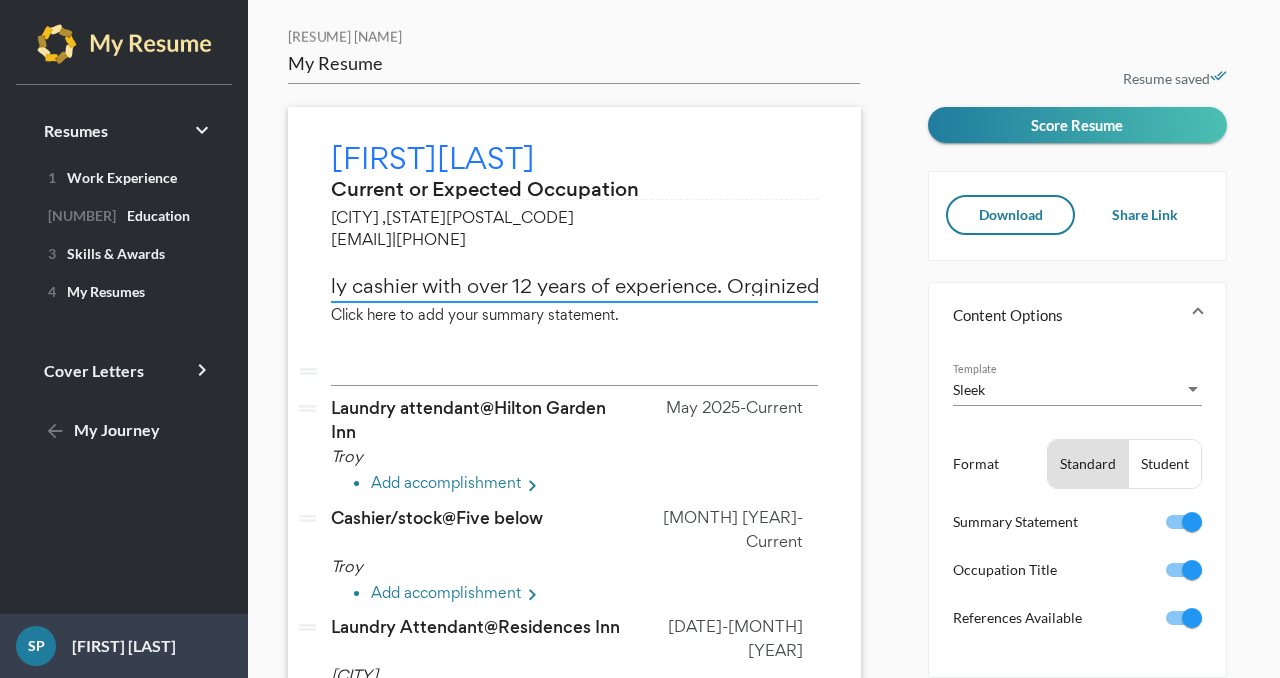 scroll, scrollTop: 0, scrollLeft: 65, axis: horizontal 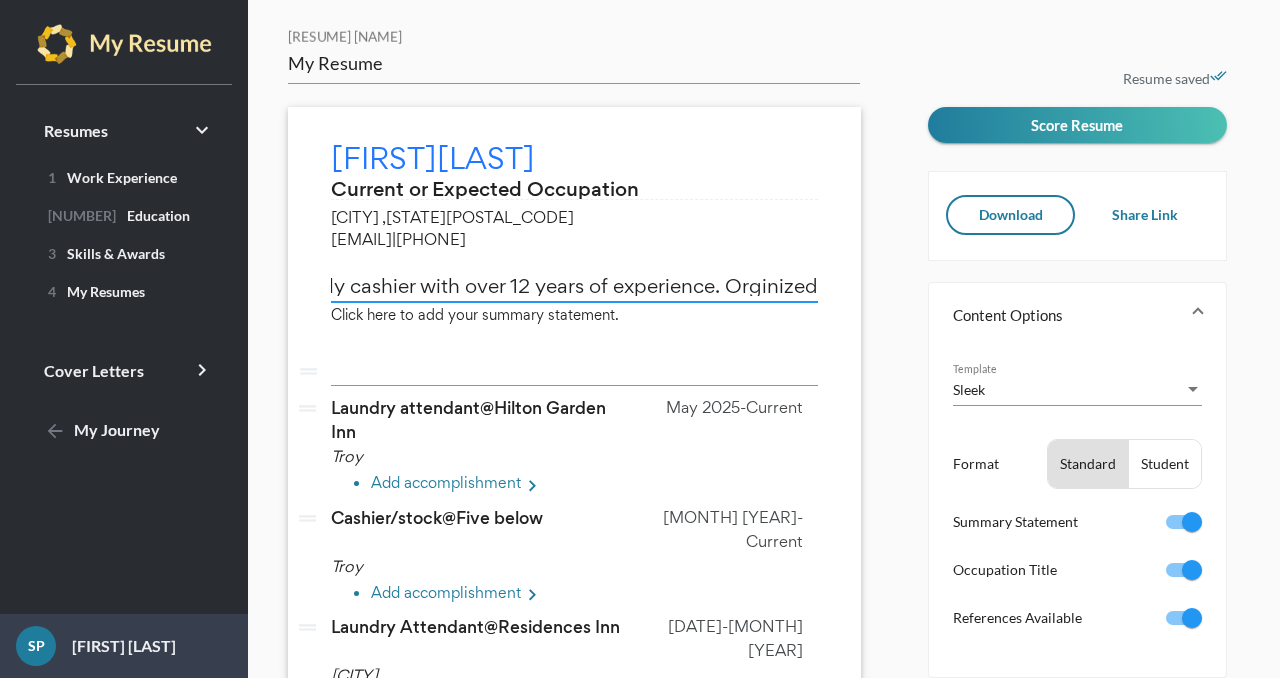 click on "Friendly cashier with over 12 years of experience. Orginized" at bounding box center [574, 285] 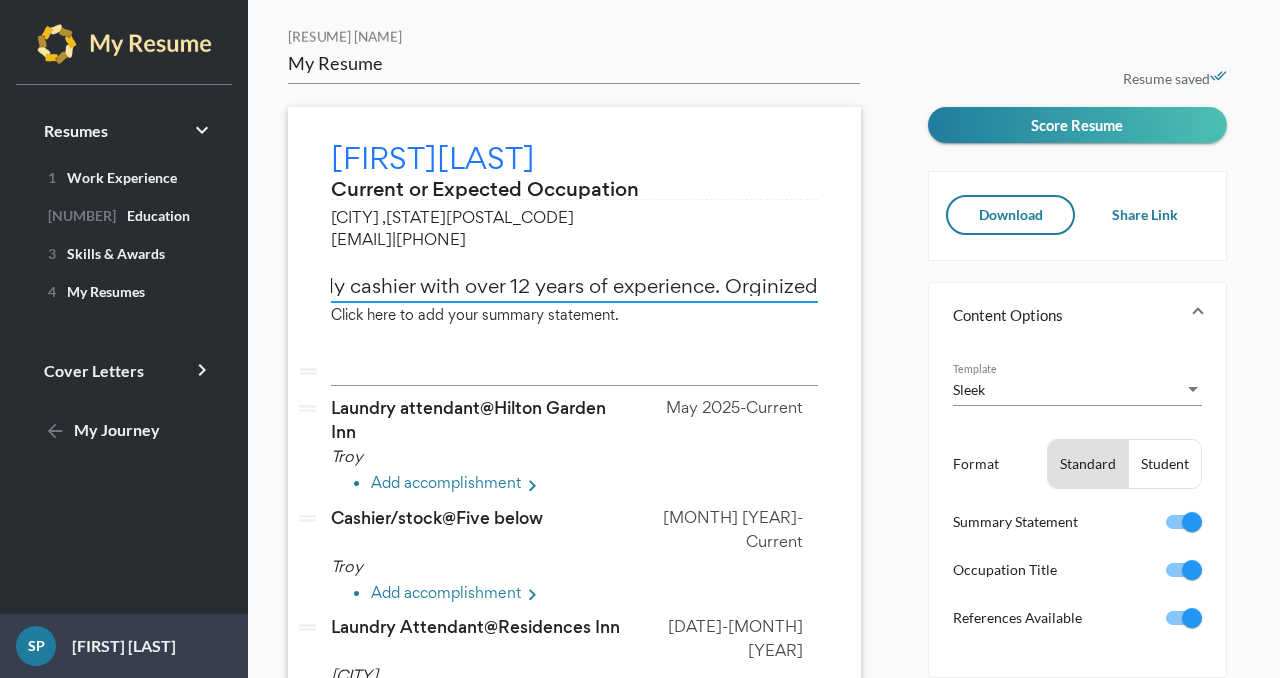 click on "Friendly cashier with over 12 years of experience. Orginized" at bounding box center [574, 285] 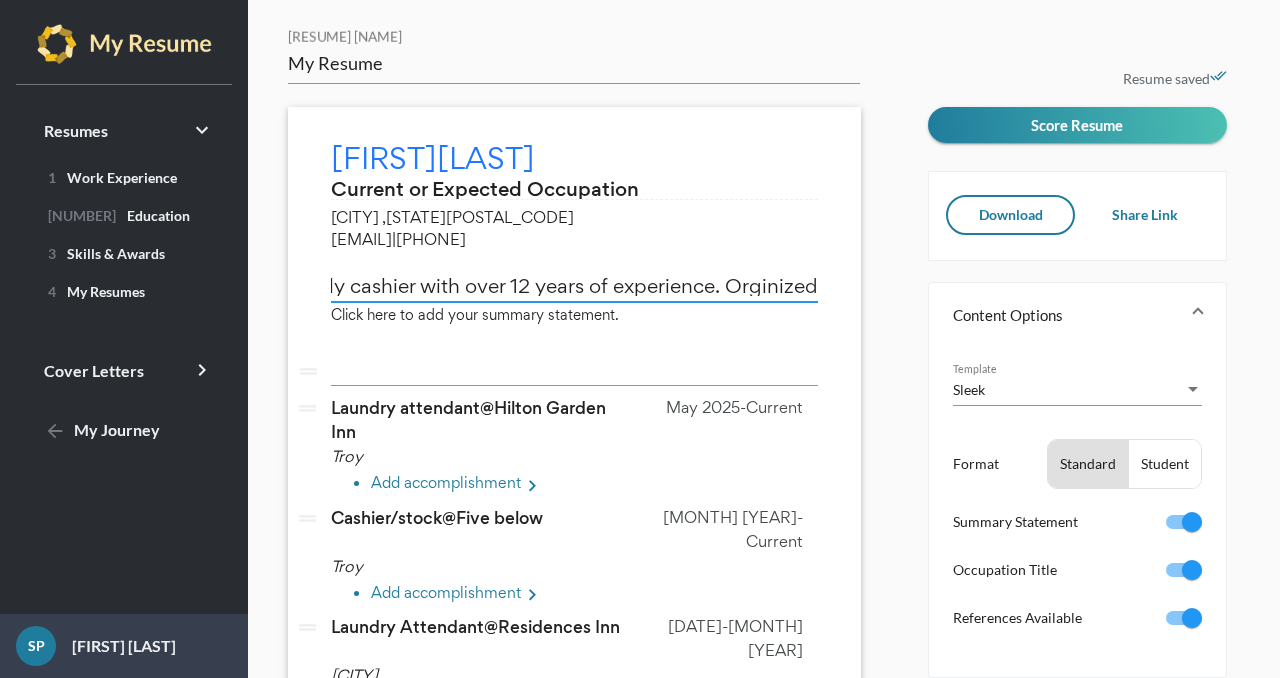click on "Friendly cashier with over 12 years of experience. Orginized" at bounding box center (574, 285) 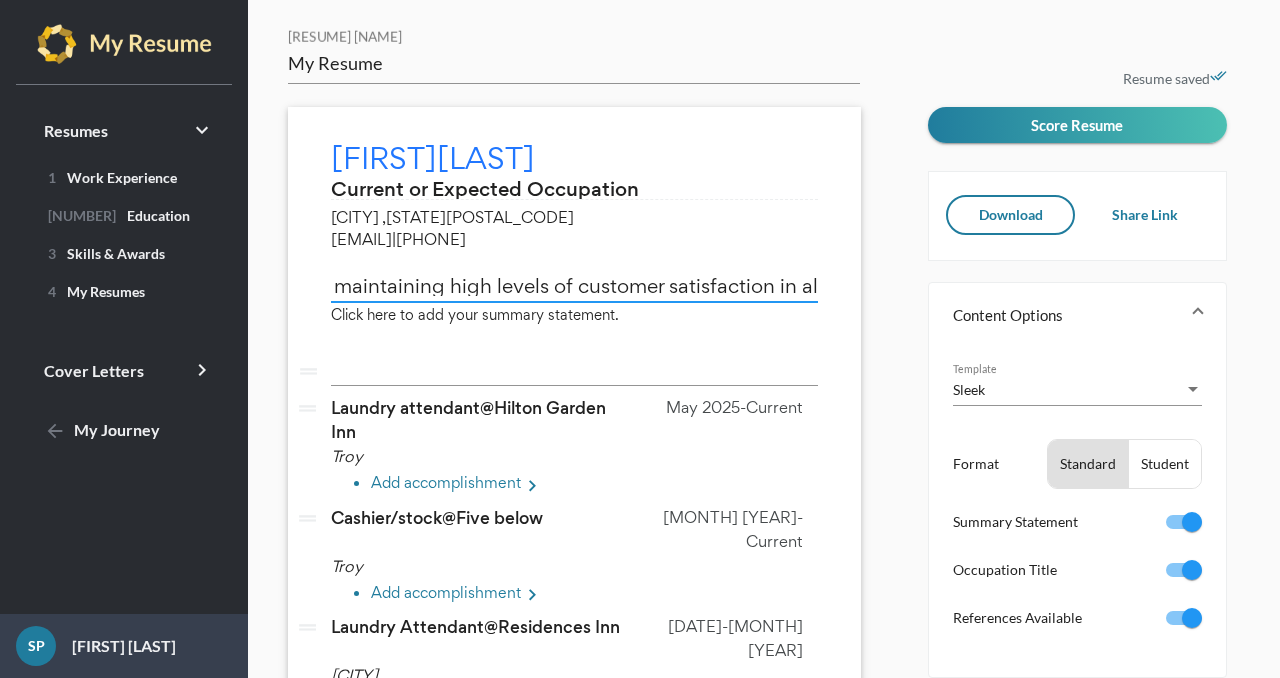 scroll, scrollTop: 0, scrollLeft: 1140, axis: horizontal 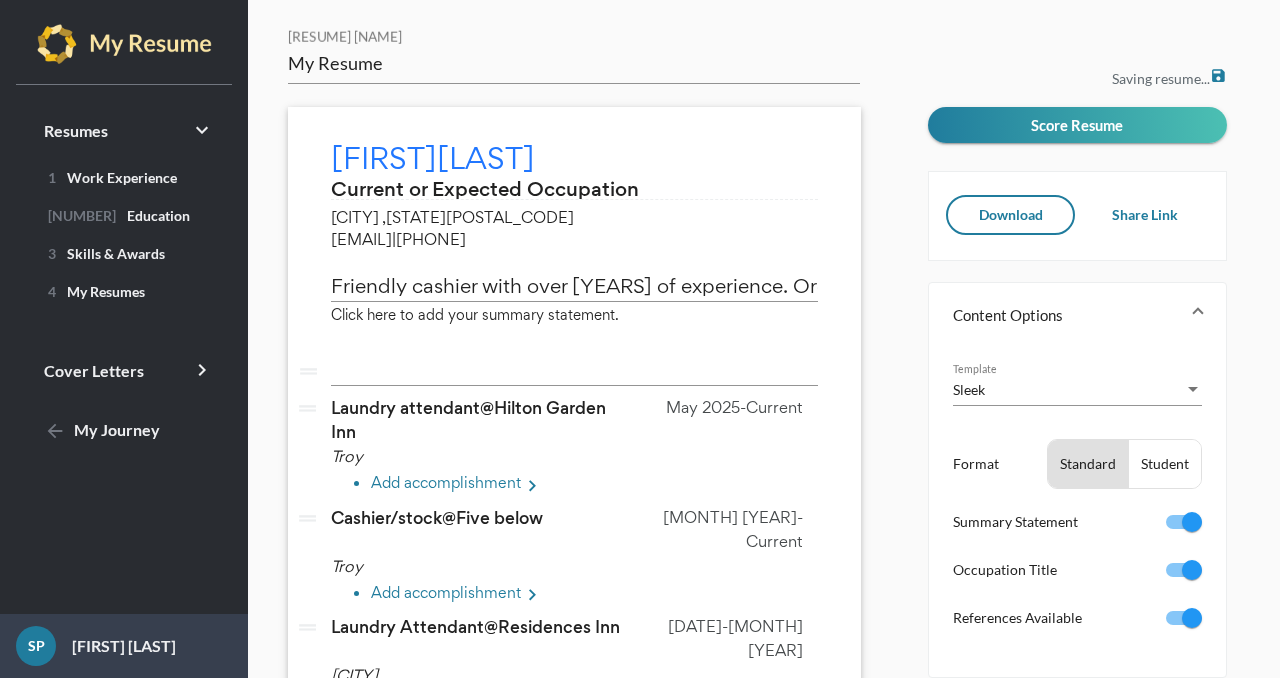 click on "My Resume Resume Name [NAME]   edit Current or Expected Occupation [CITY] , [STATE] [ZIP] [EMAIL] | [PHONE] Friendly cashier with over 12 years of experience. Organized and enthusiastic with experience in processing payments and maintaining high levels of customer satisfaction in al Click here to add your summary statement. drag_handle vertical_split drag_handle Laundry attendant @ Hilton Garden Inn  edit     May 2025  –  Current [CITY] Add accomplishment  keyboard_arrow_right drag_handle Cashier/stock @ Five below   edit     Apr 2025  –  Current [CITY] Add accomplishment  keyboard_arrow_right drag_handle Laundry Attendant @ Residences Inn  edit     Mar 2023  –  Jan 2024 [CITY] Add accomplishment  keyboard_arrow_right drag_handle High School @ All American Academy  edit     Add accomplishment  keyboard_arrow_right Add    Create New   drag_handle vertical_split  Add    Create New    Other Achievements and Activities" at bounding box center [600, 593] 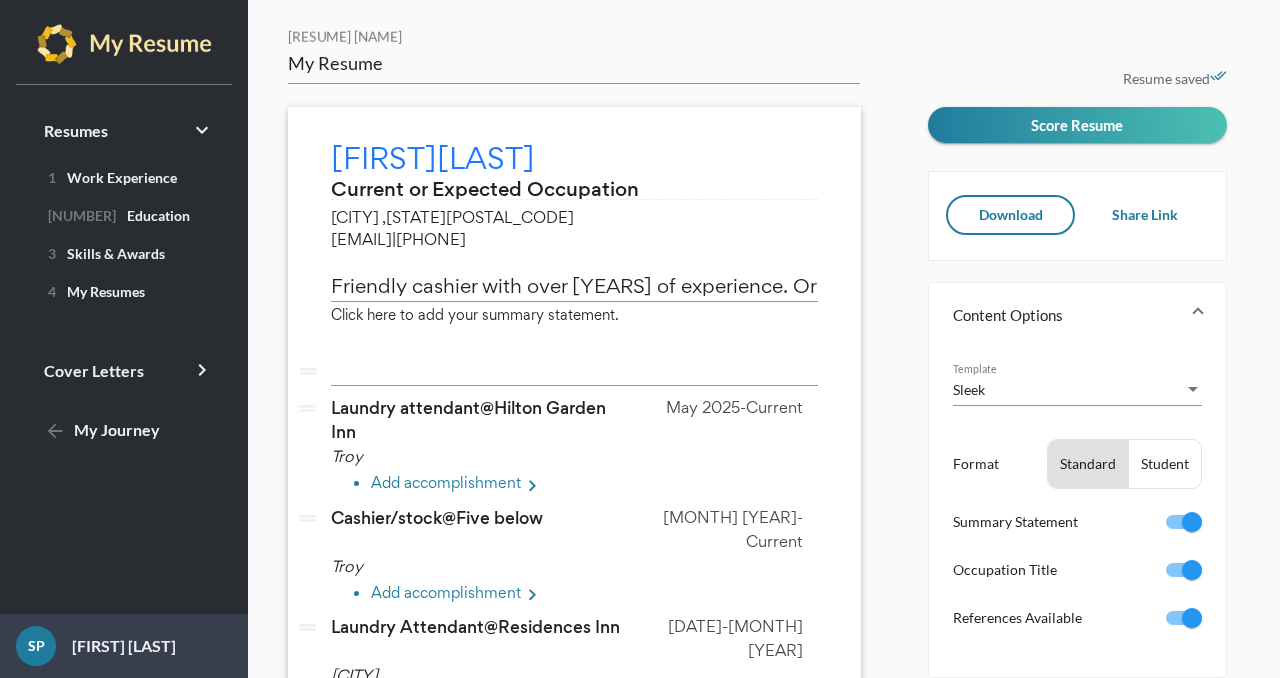 drag, startPoint x: 812, startPoint y: 234, endPoint x: 821, endPoint y: 208, distance: 27.513634 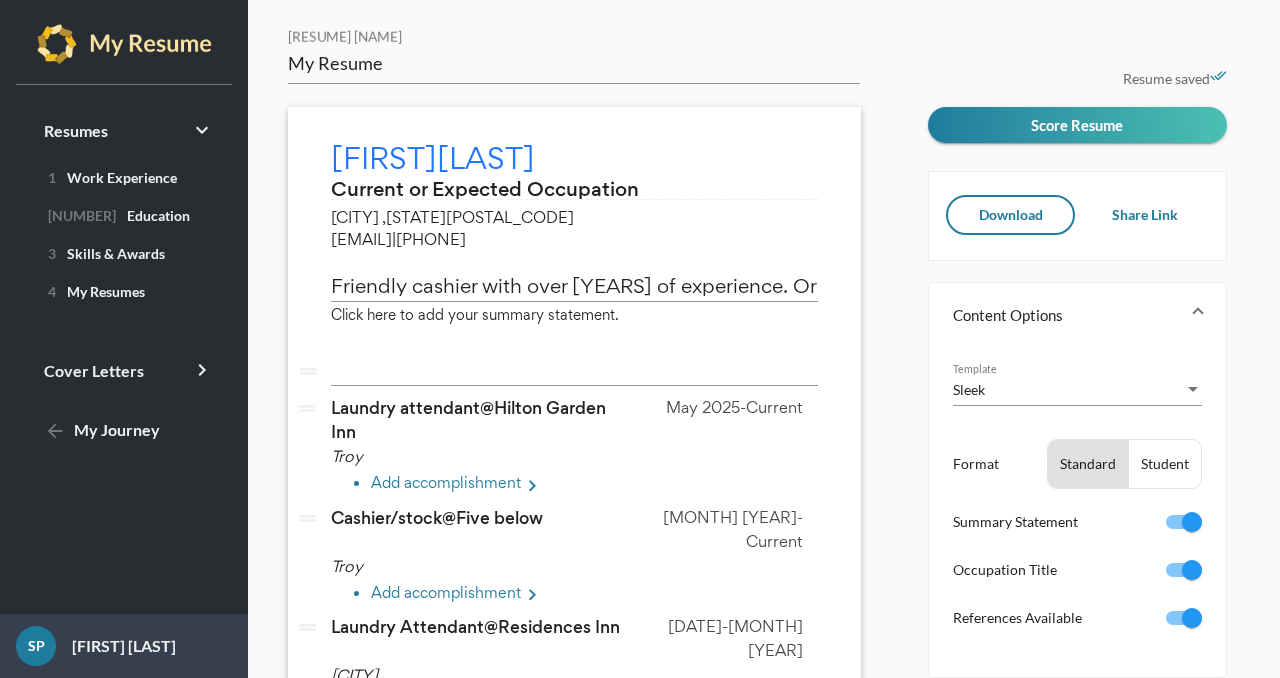 click on "Friendly cashier with over [YEARS] of experience. Organized and enthusiastic with experience in processing payments and maintaining high levels of customer satisfaction in al" at bounding box center [574, 285] 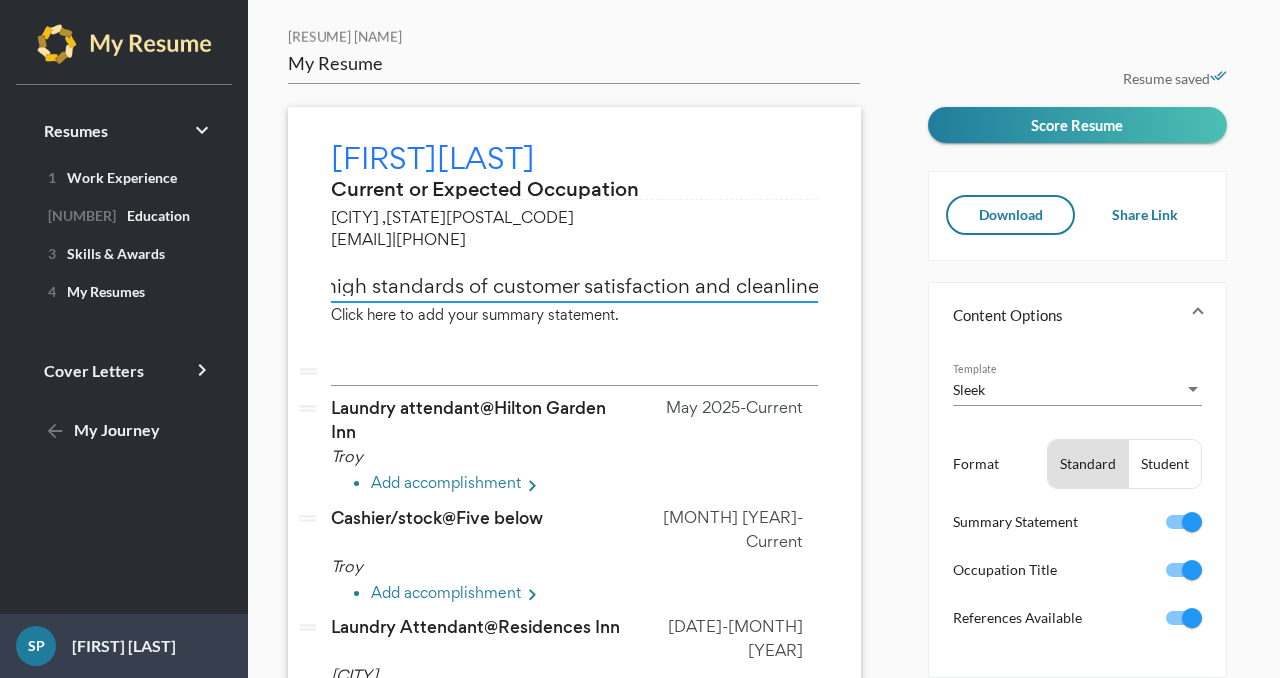 scroll, scrollTop: 0, scrollLeft: 3106, axis: horizontal 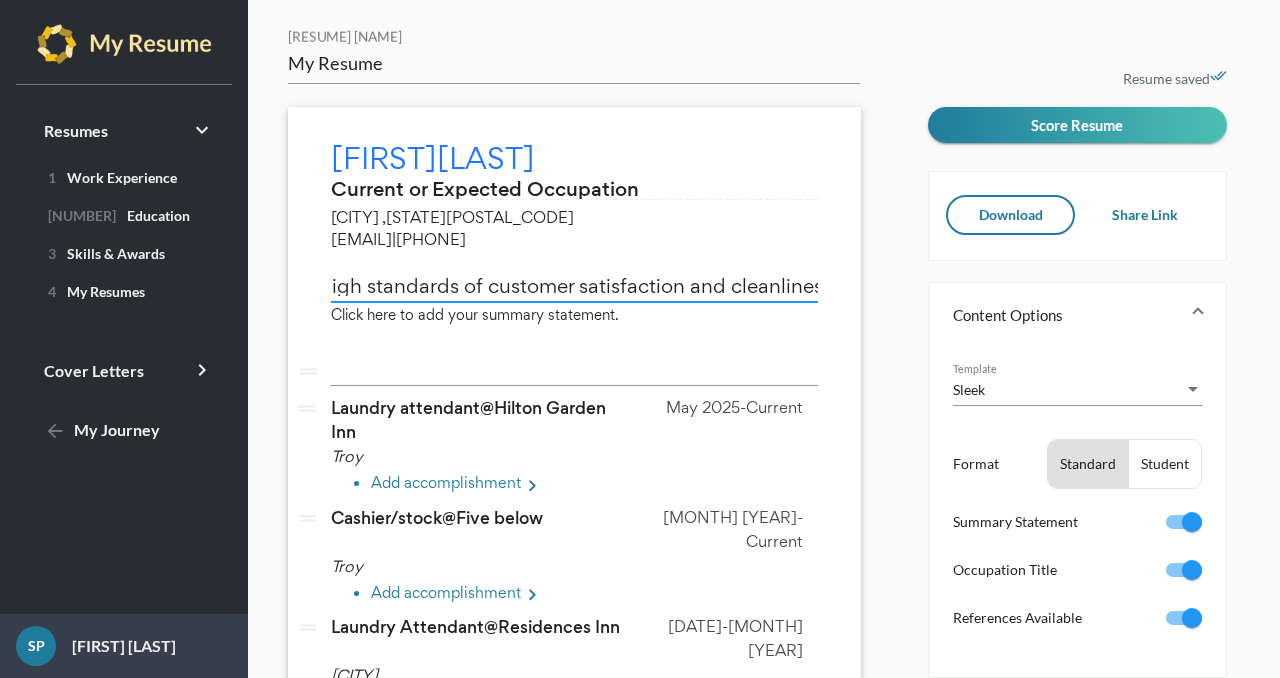 type on "Friendly cashier with over 12 years of experience. Organized and enthusiastic with experience in processing payments and maintaining high levels of customer satisfaction in all interactions. Driven Laundry Attendant with over 5 years of proven ability to manage multiple task, deliver efficient laundry service in Hotels while maintaining high standards of customer satisfaction and cleanliness." 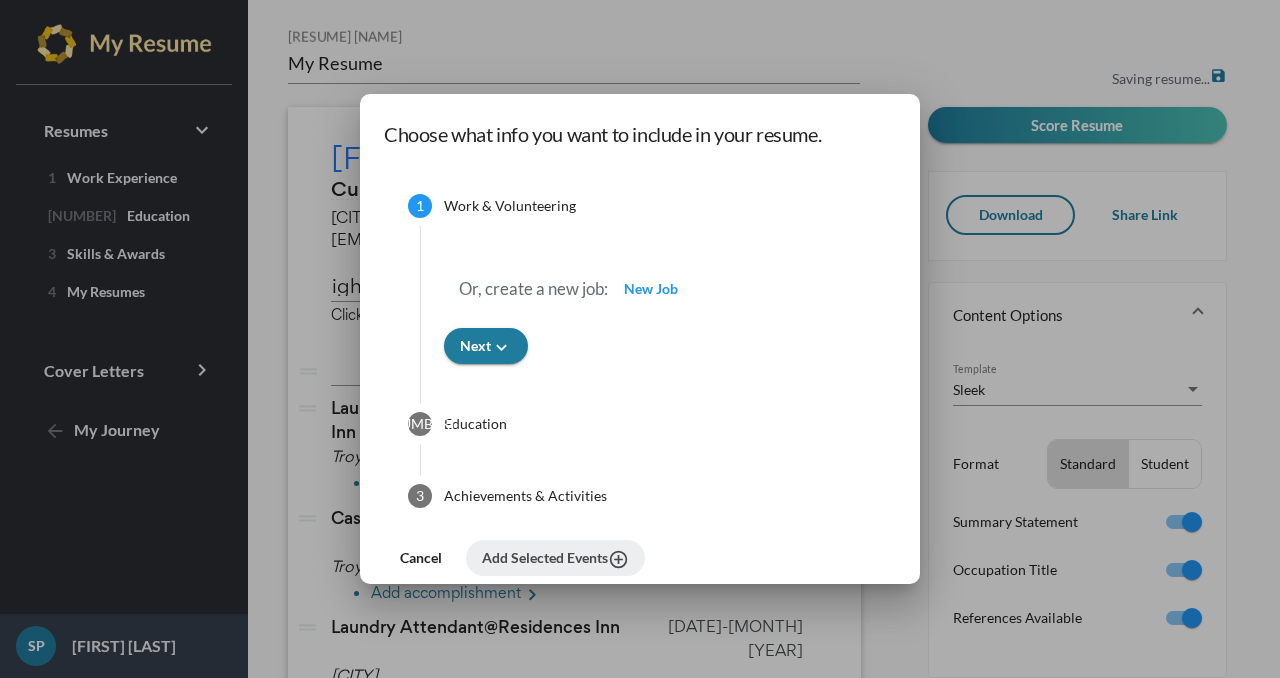 scroll, scrollTop: 0, scrollLeft: 0, axis: both 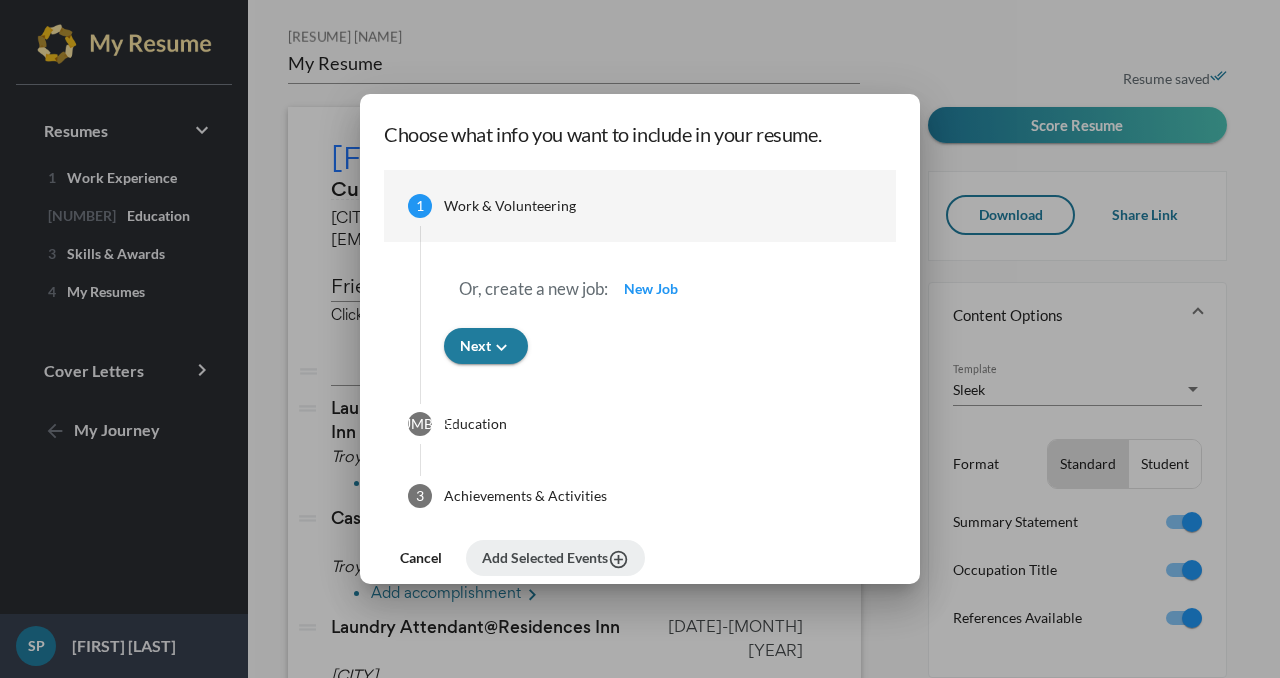 click on "keyboard_arrow_down" at bounding box center [501, 347] 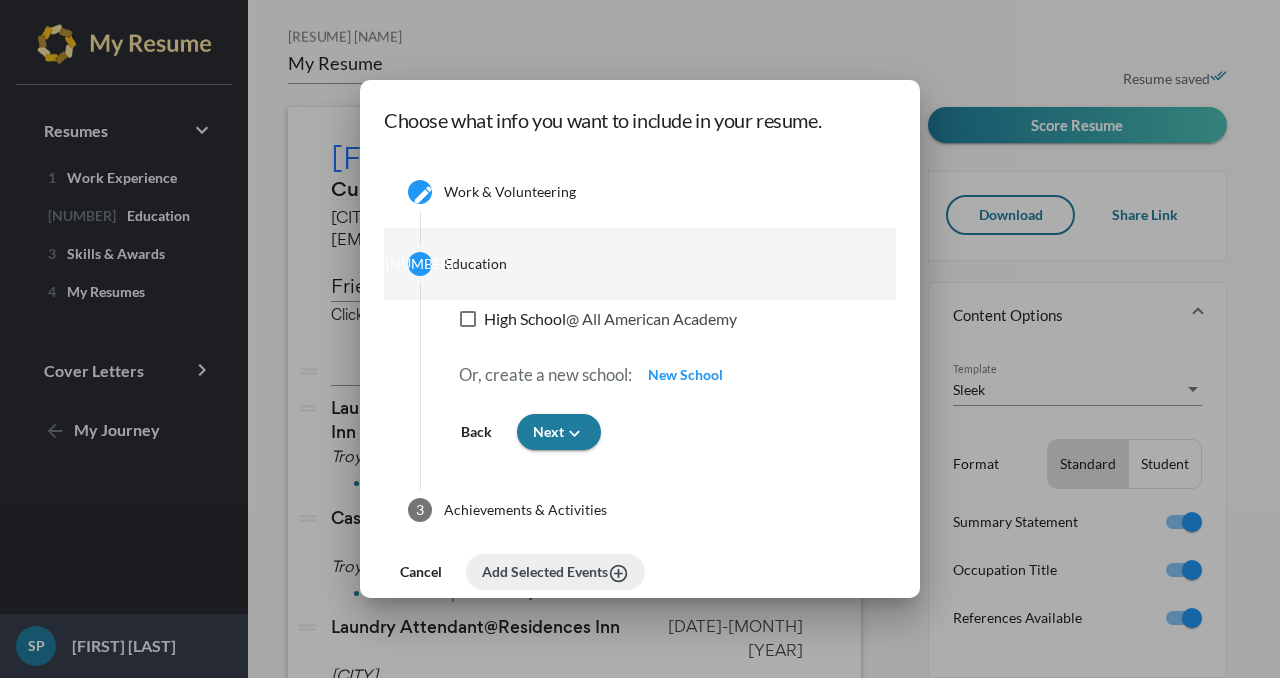 click at bounding box center [468, 319] 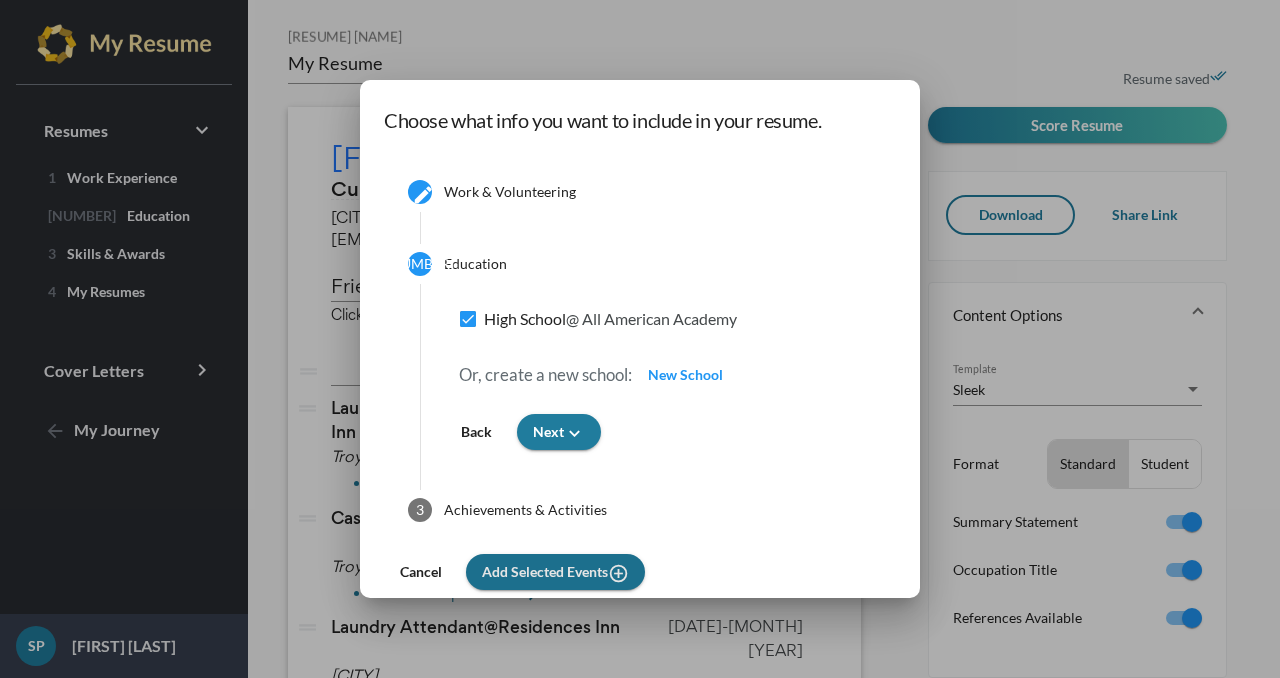 click on "Add Selected Events   add_circle_outline" at bounding box center (555, 571) 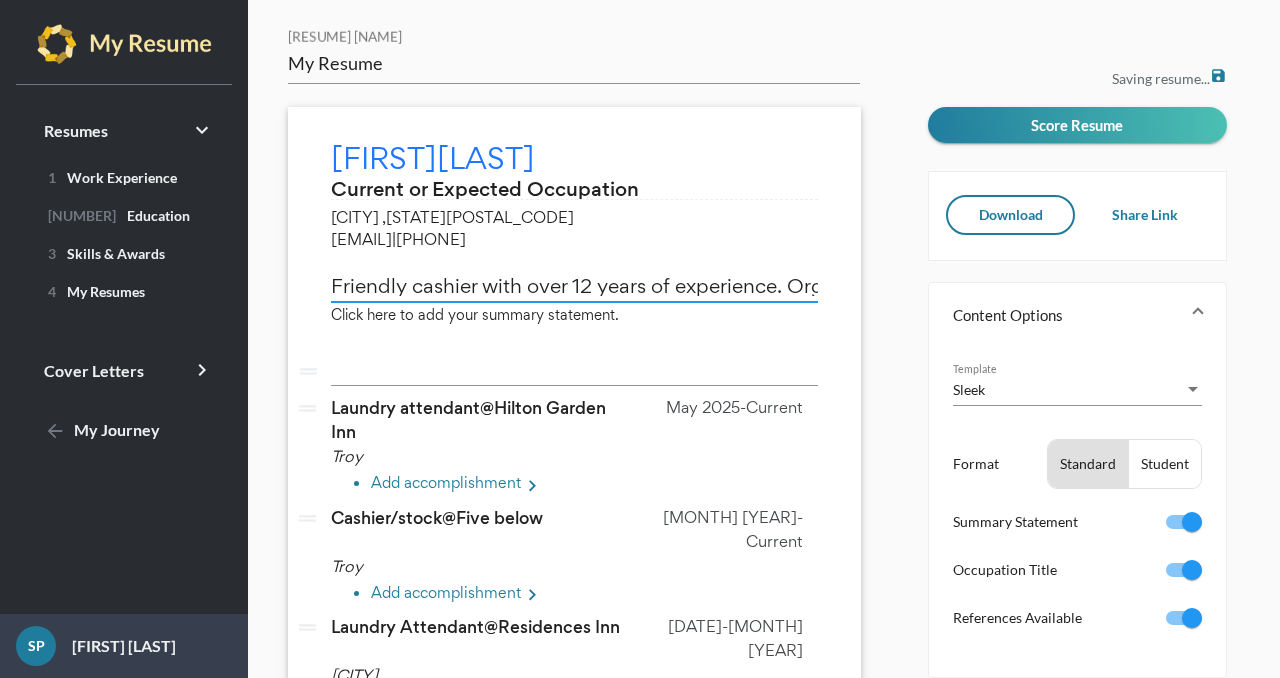 scroll, scrollTop: 0, scrollLeft: 3106, axis: horizontal 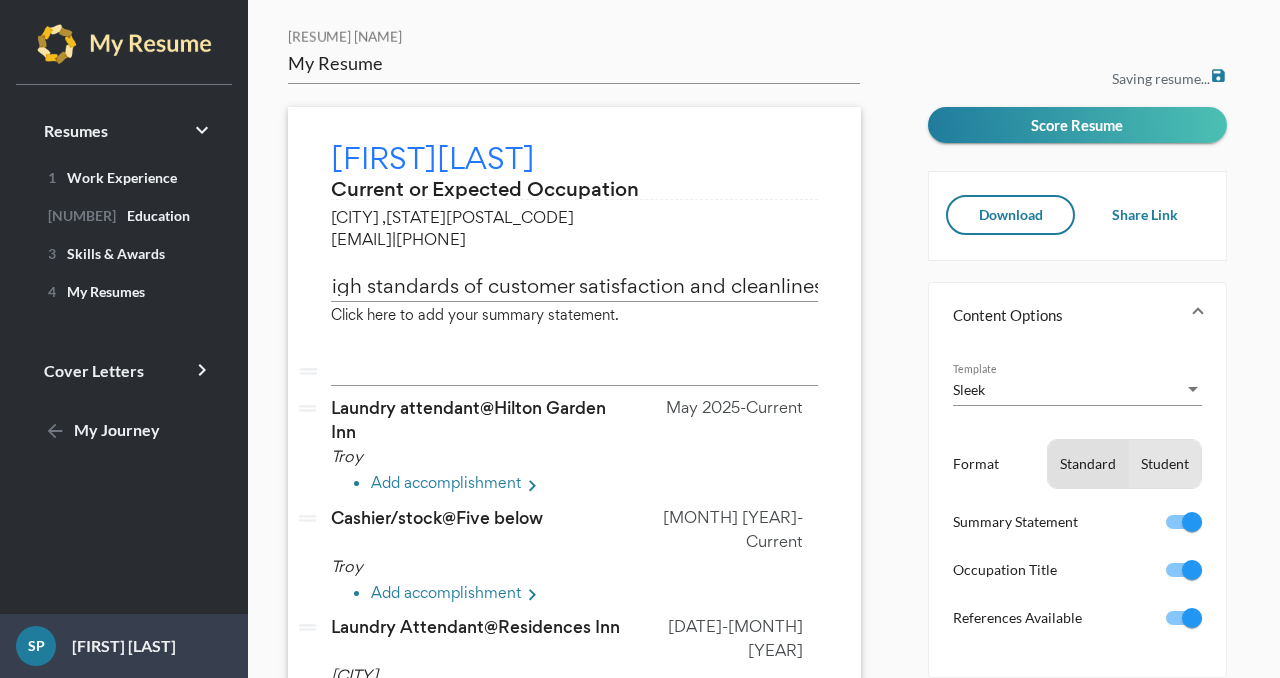 click on "Student" at bounding box center [1165, 464] 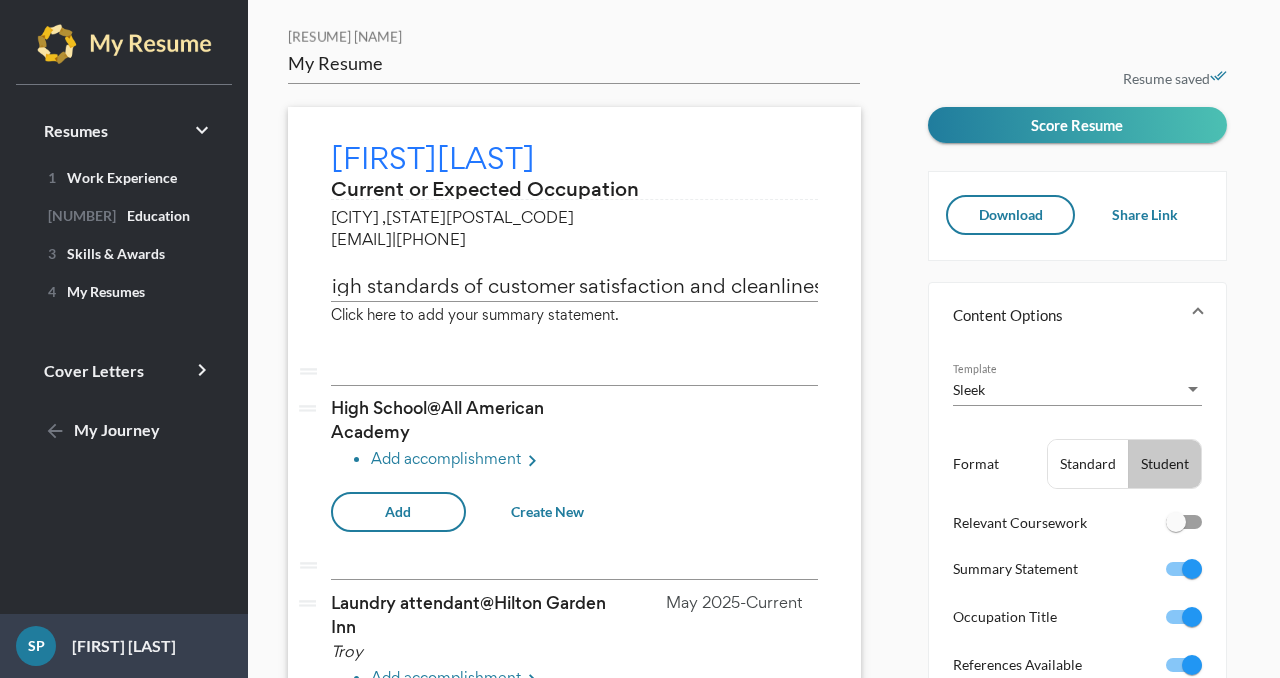 scroll, scrollTop: 0, scrollLeft: 0, axis: both 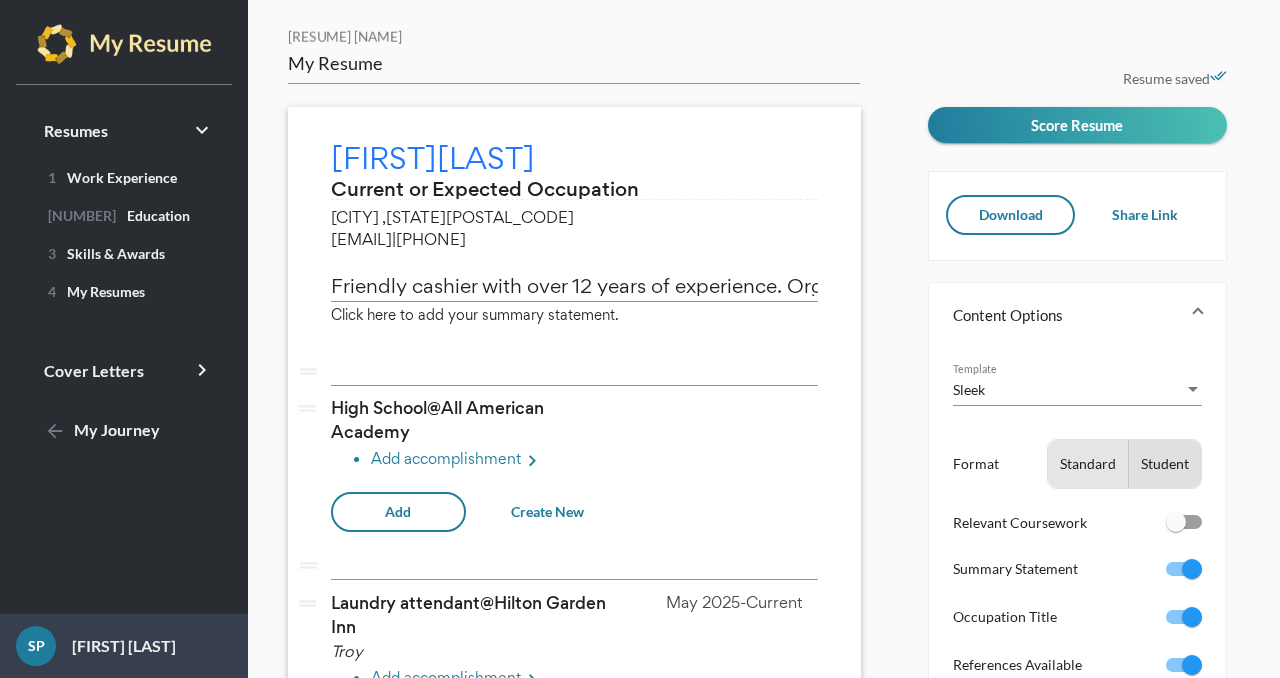 click on "Standard" at bounding box center [1088, 464] 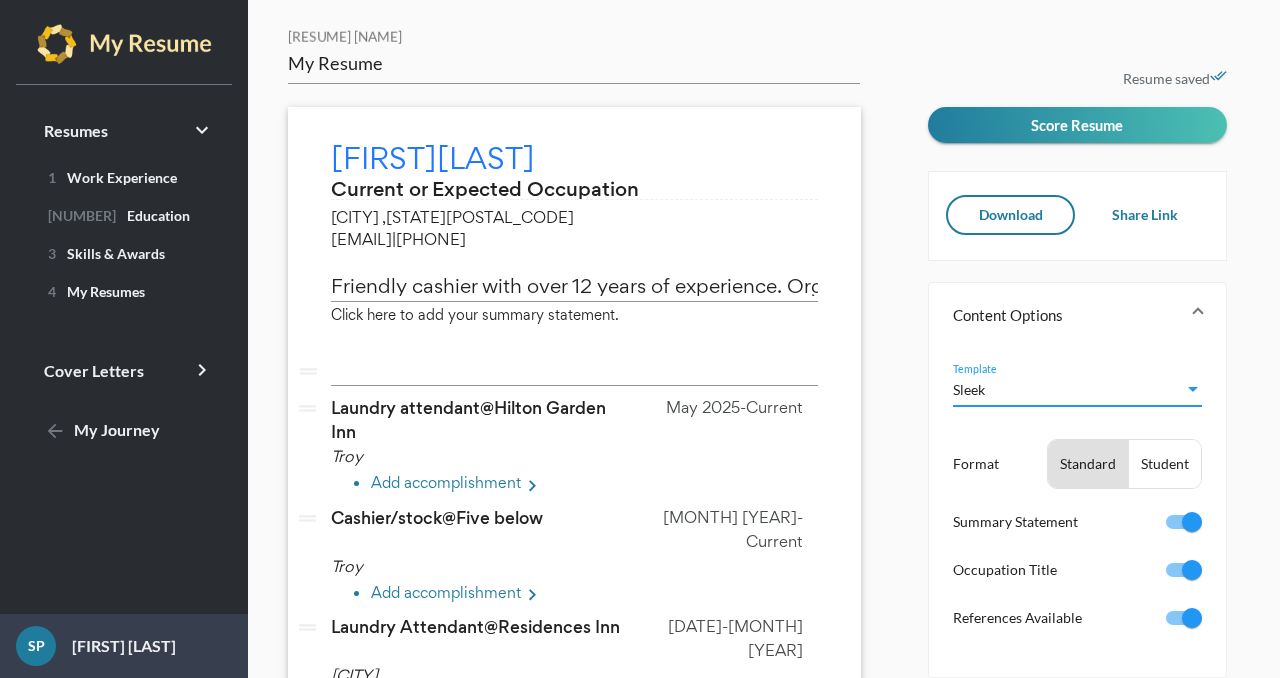 click on "Sleek" at bounding box center [1068, 389] 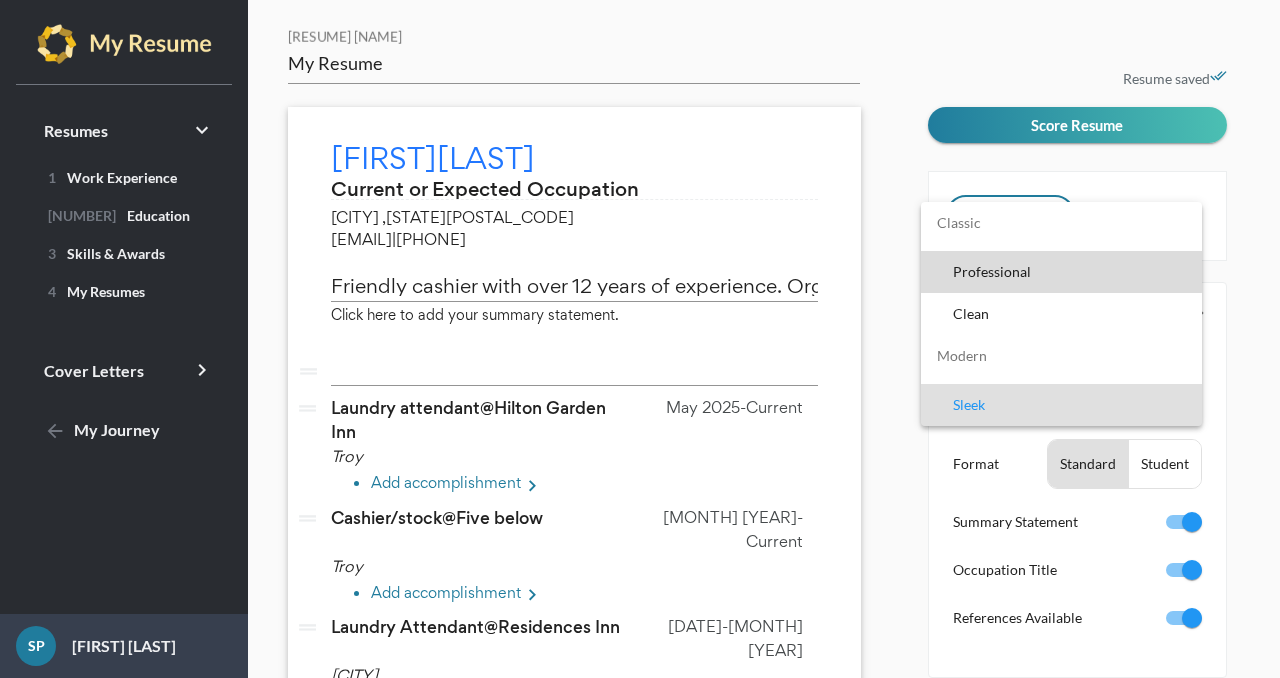 click on "Professional" at bounding box center [1069, 272] 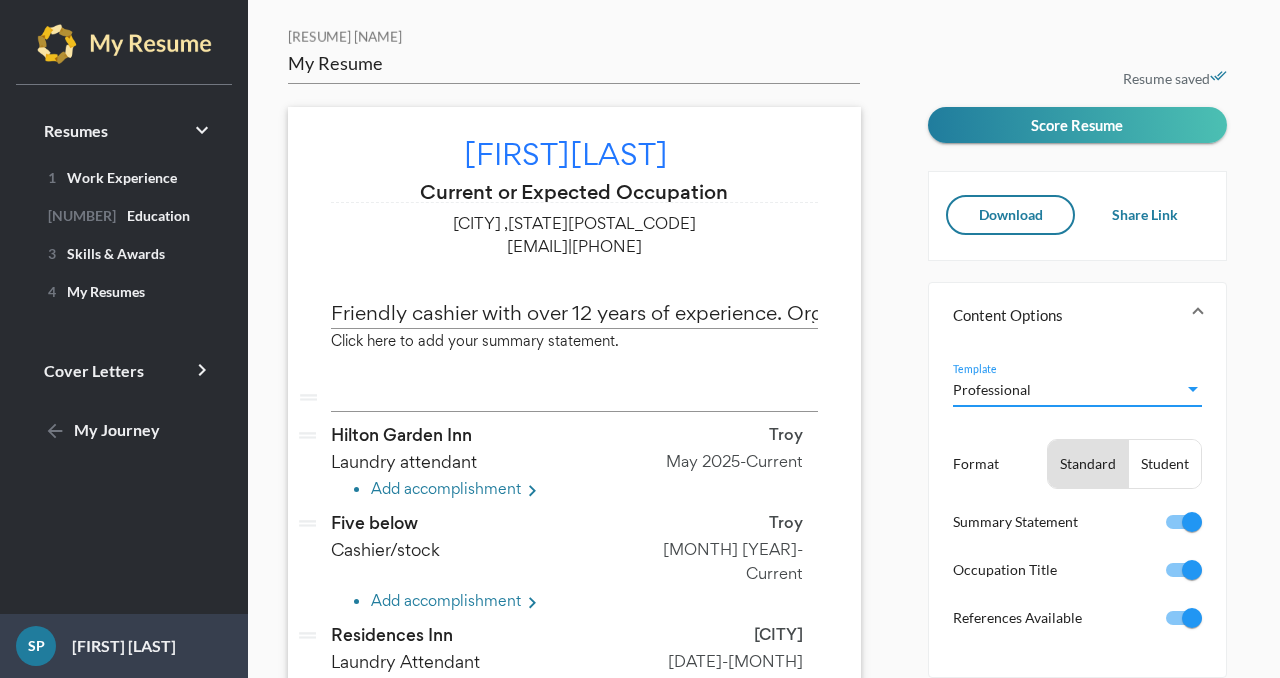 click on "Student" at bounding box center (1165, 464) 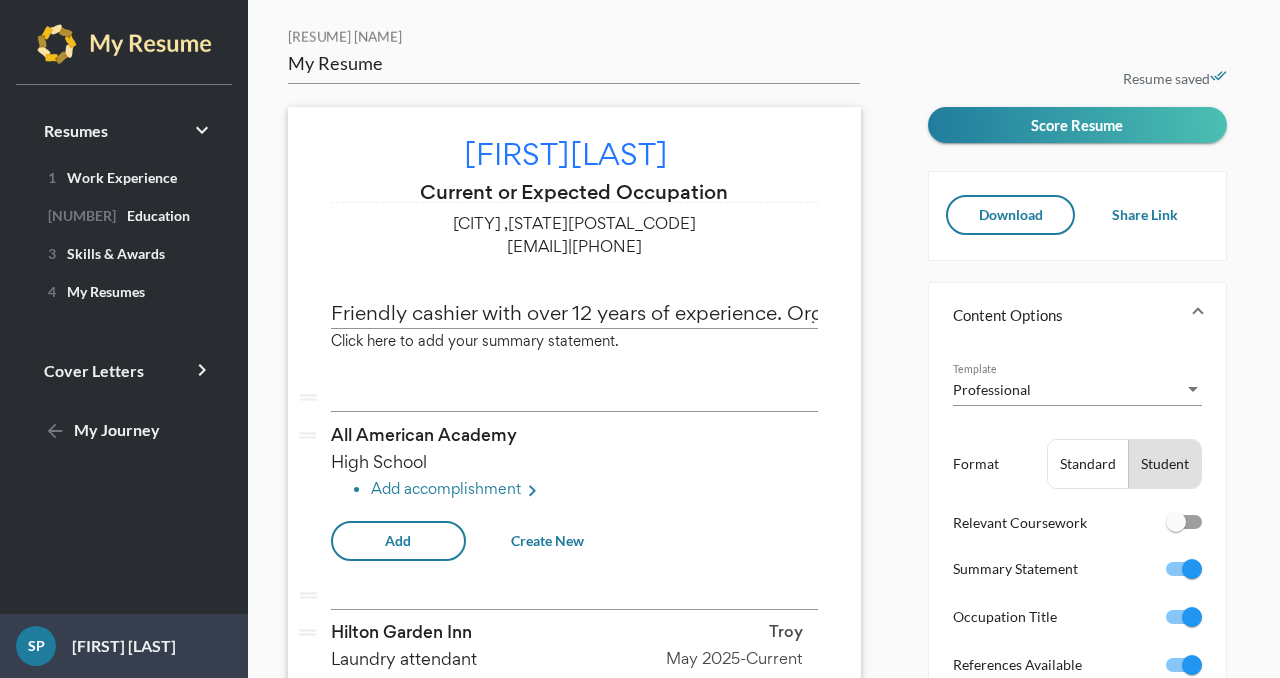 click at bounding box center (1184, 522) 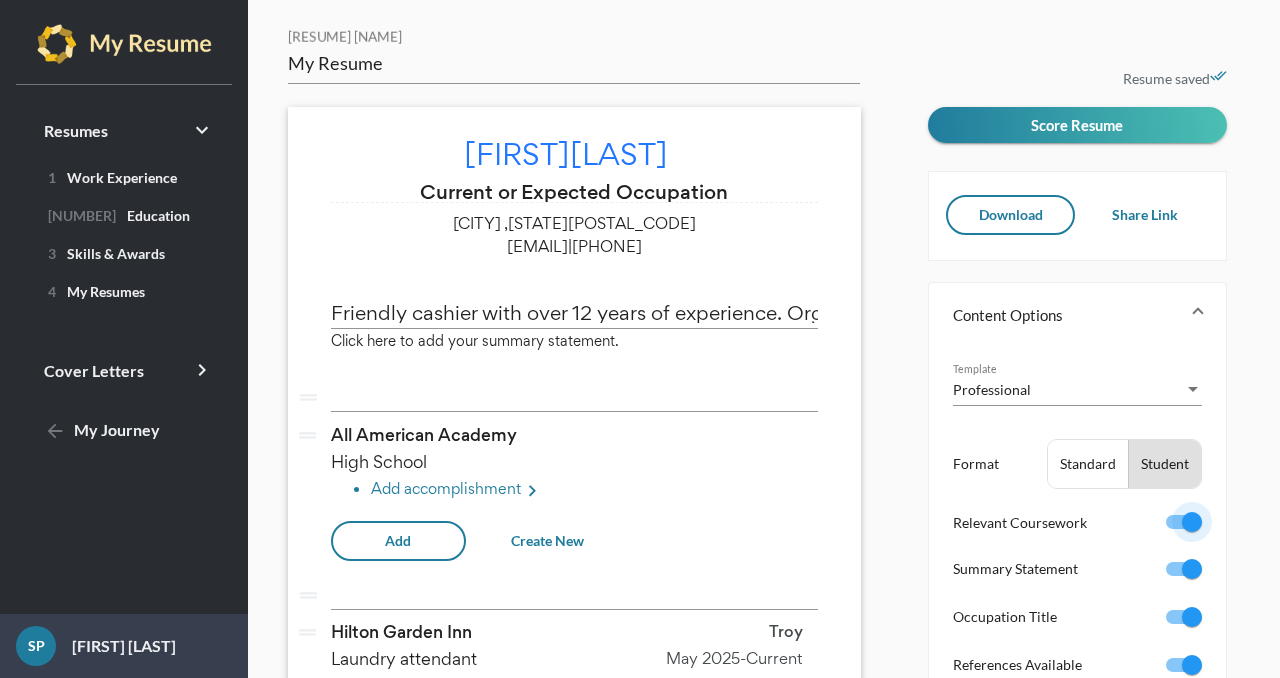 click at bounding box center [1184, 522] 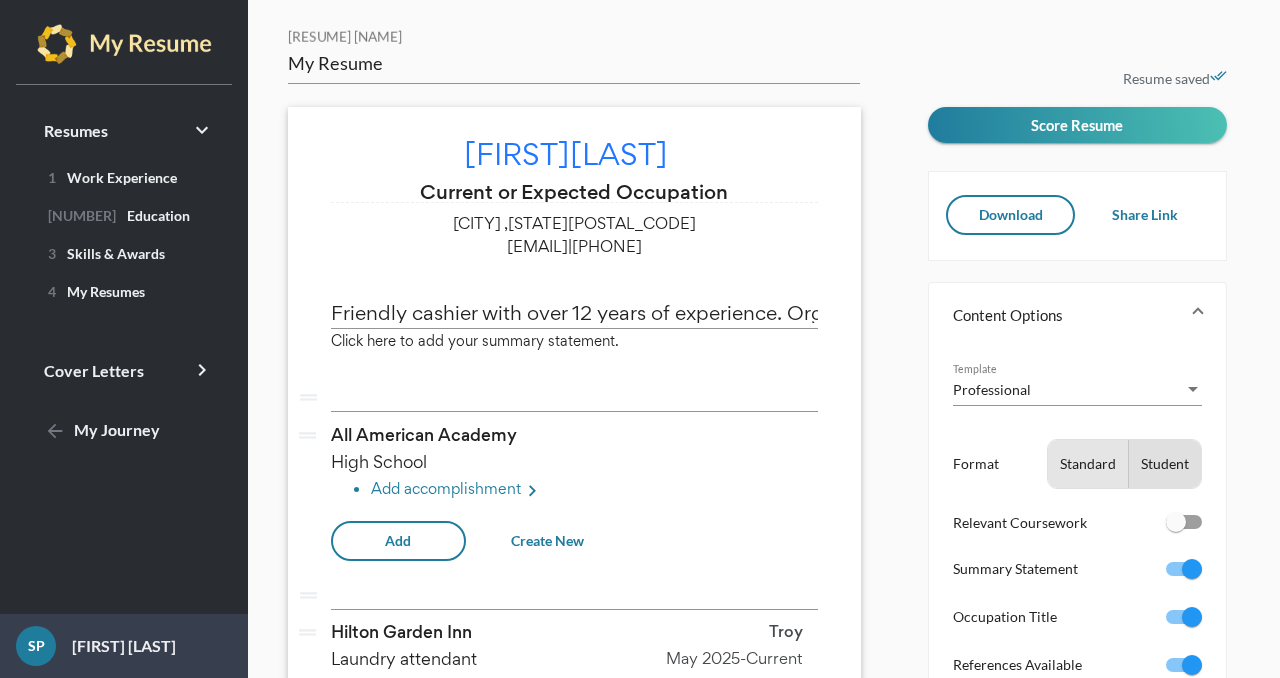 click on "Standard" at bounding box center (1088, 464) 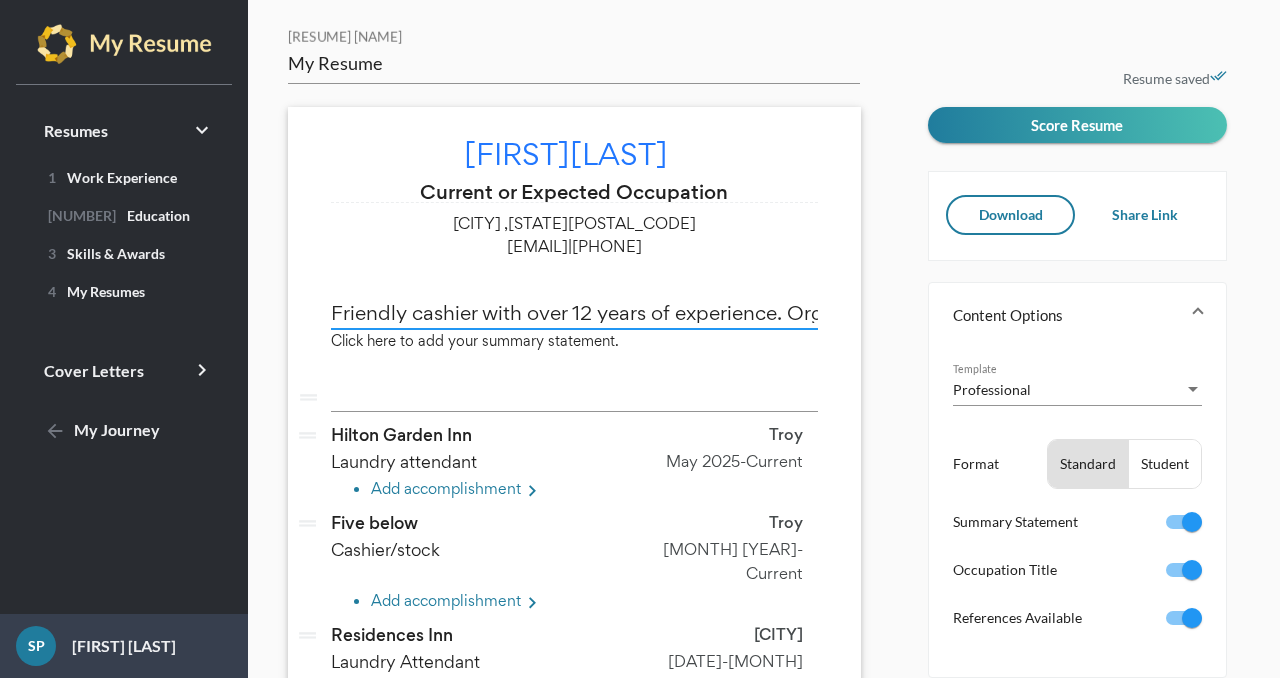 click on "Friendly cashier with over 12 years of experience. Organized and enthusiastic with experience in processing payments and maintaining high levels of customer satisfaction in all interactions. Driven Laundry Attendant with over 5 years of proven ability to manage multiple task, deliver efficient laundry service in Hotels while maintaining high standards of customer satisfaction and cleanliness." at bounding box center (574, 312) 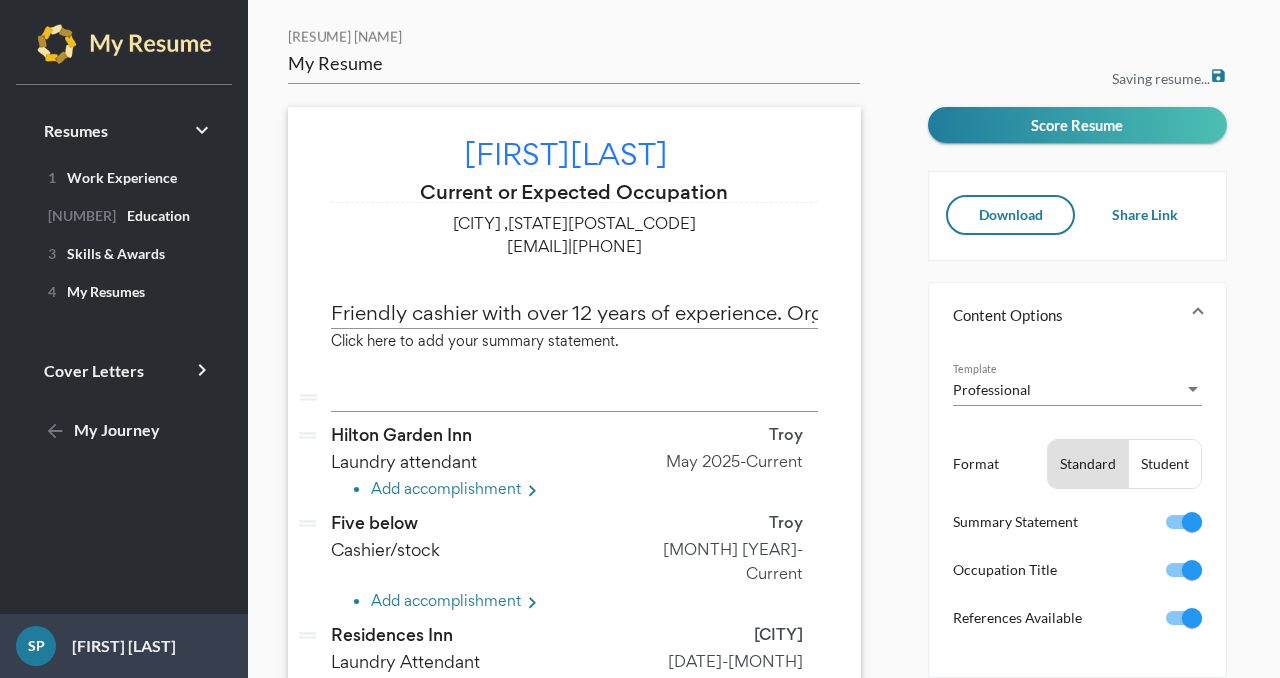 click on "Friendly cashier with over 12 years of experience. Organized and enthusiastic with experience in processing payments and maintaining high levels of customer satisfaction in all interactions. Driven Laundry Attendant with over 5 years of proven ability to manage multiple task, deliver efficient laundry service in Hotels while maintaining high standards of customer satisfaction and cleanliness." at bounding box center [574, 307] 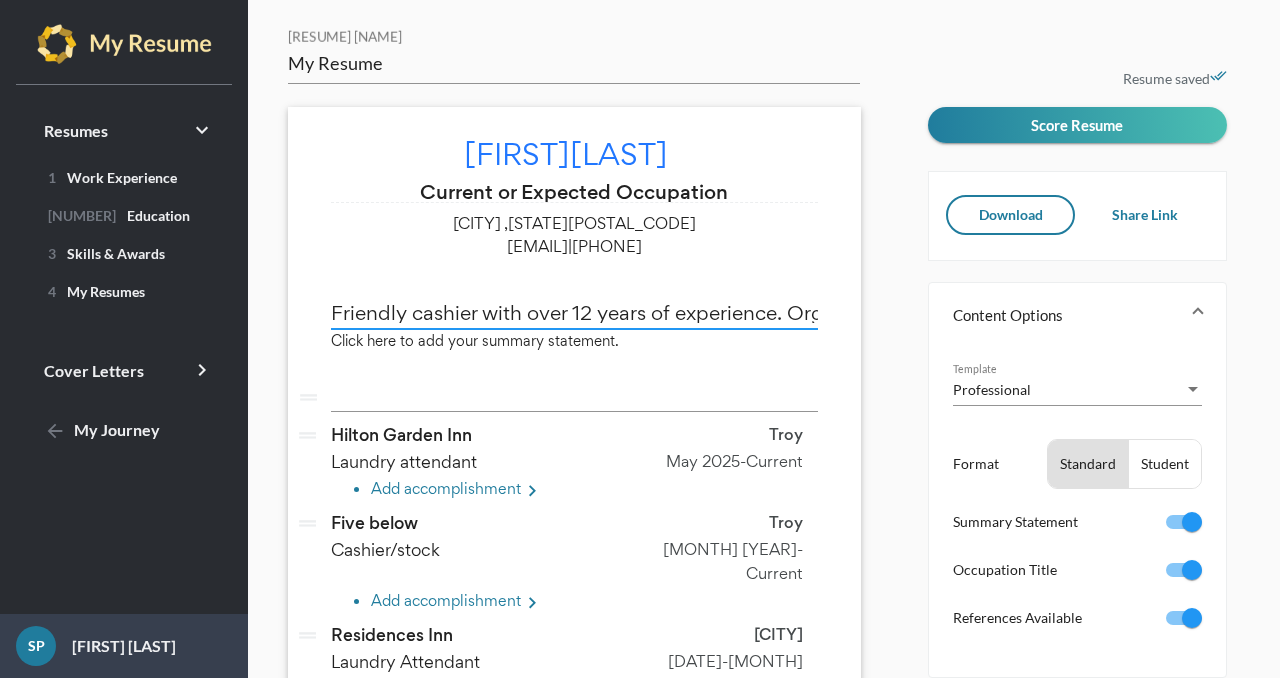 click on "Friendly cashier with over 12 years of experience. Organized and enthusiastic with experience in processing payments and maintaining high levels of customer satisfaction in all interactions. Driven Laundry Attendant with over 5 years of proven ability to manage multiple task, deliver efficient laundry service in Hotels while maintaining high standards of customer satisfaction and cleanliness." at bounding box center (574, 312) 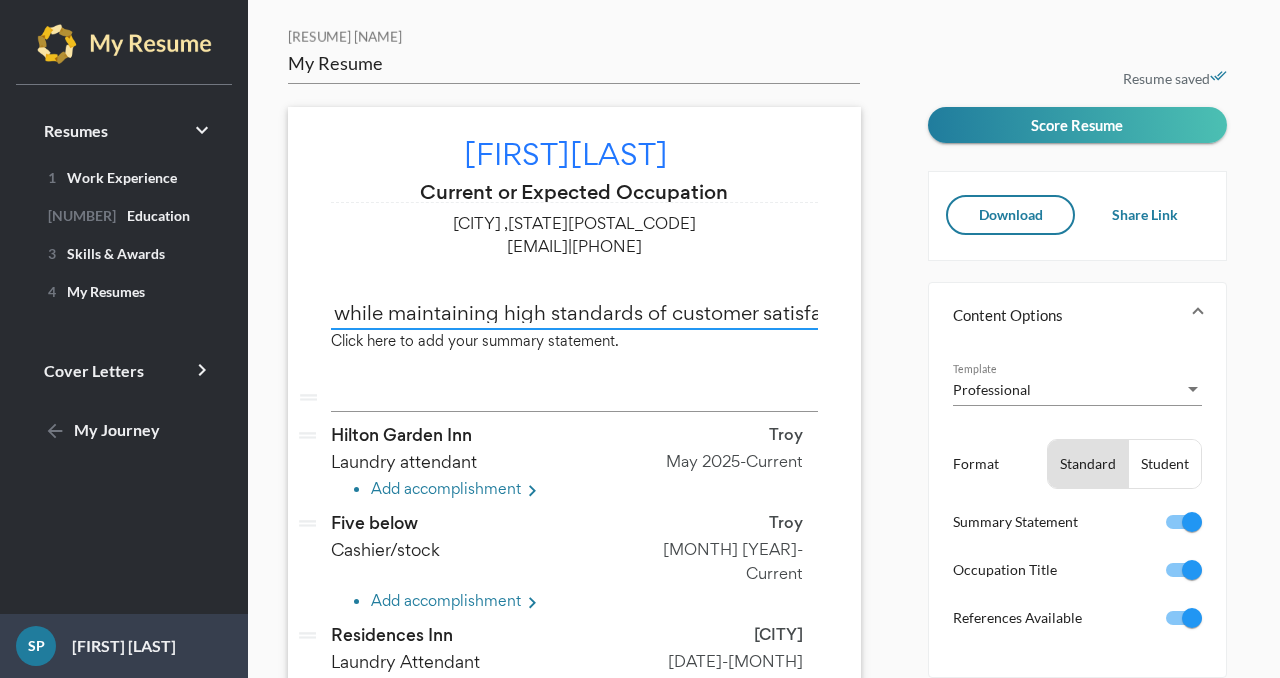 scroll, scrollTop: 0, scrollLeft: 3106, axis: horizontal 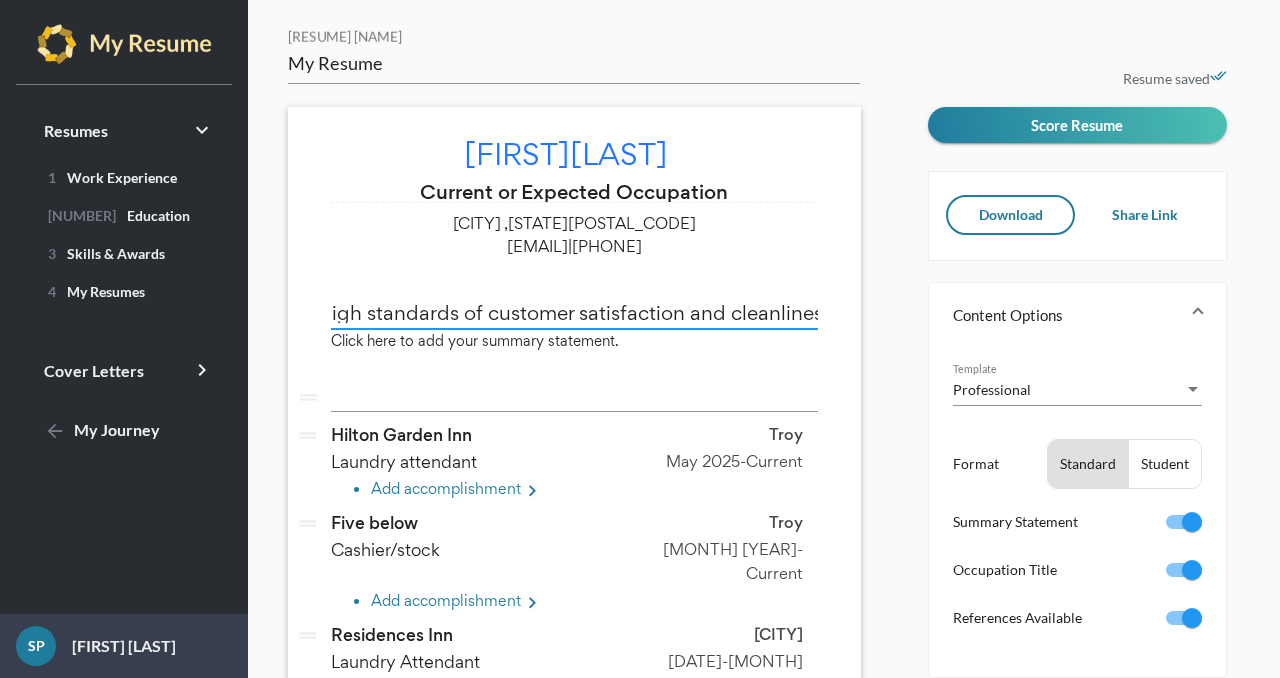 drag, startPoint x: 333, startPoint y: 314, endPoint x: 854, endPoint y: 312, distance: 521.00385 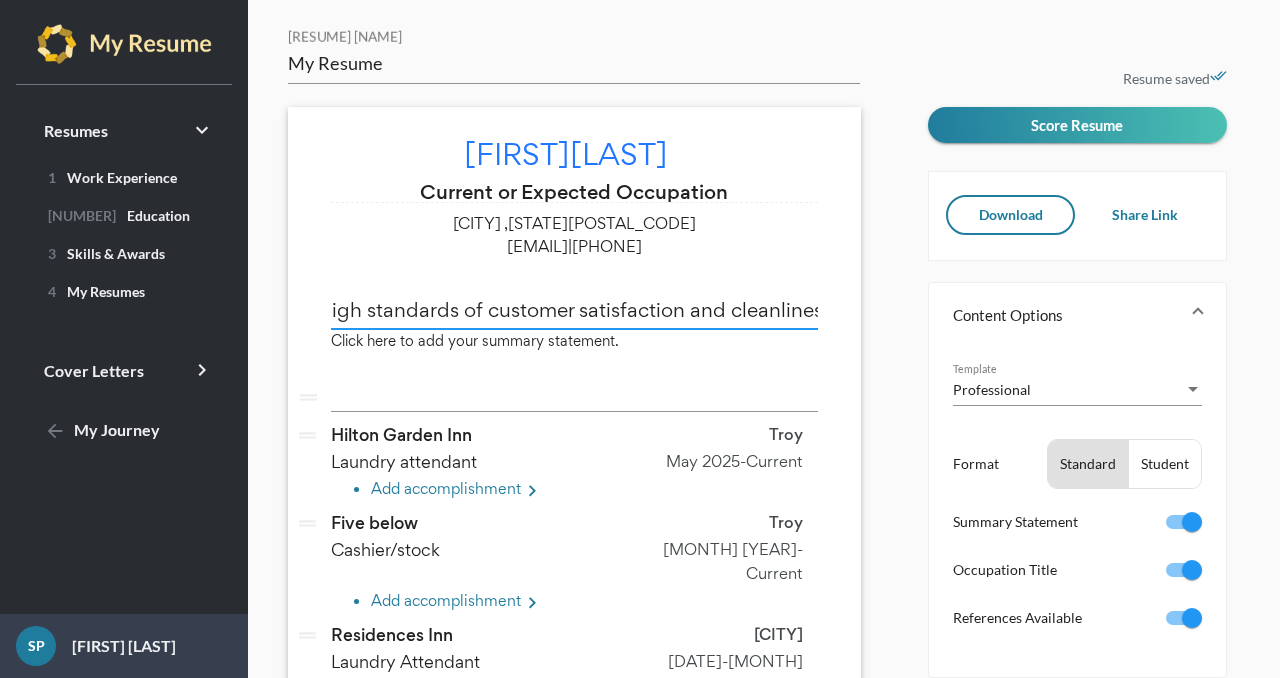 click on "Friendly cashier with over 12 years of experience. Organized and enthusiastic with experience in processing payments and maintaining high levels of customer satisfaction in all interactions. Driven Laundry Attendant with over 5 years of proven ability to manage multiple task, deliver efficient laundry service in Hotels while maintaining high standards of customer satisfaction and cleanliness." at bounding box center [574, 312] 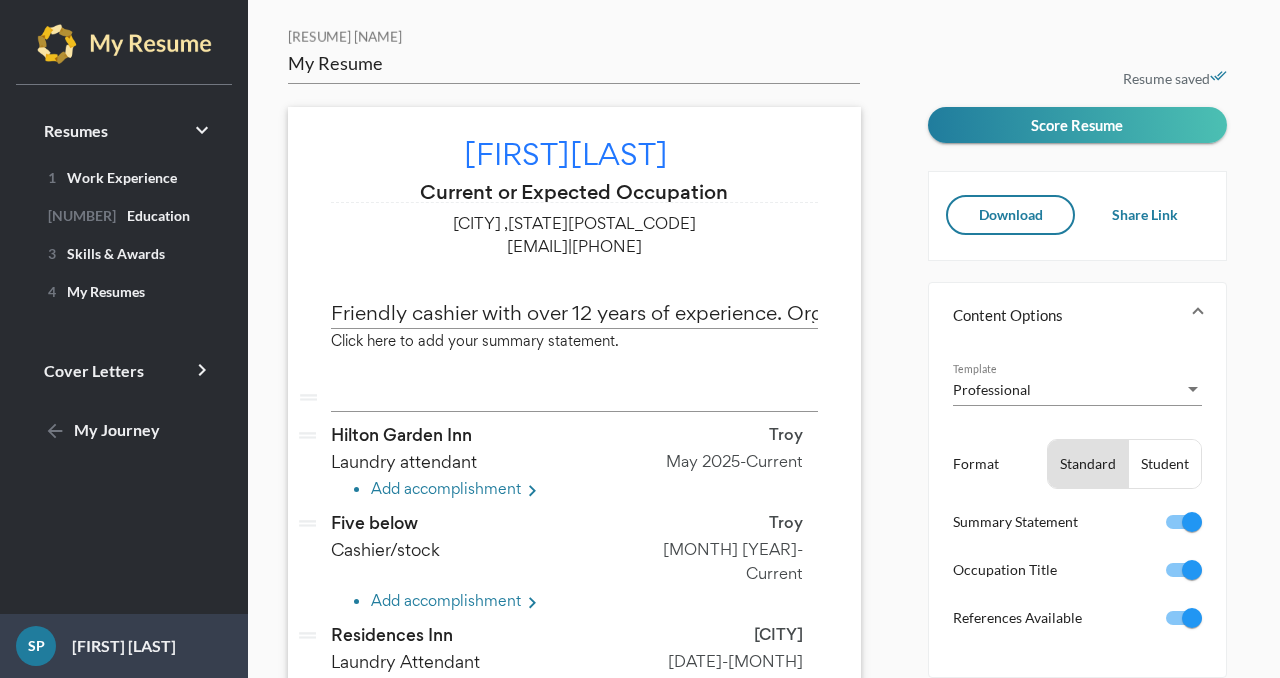 click on "[FIRST] [LAST]   edit Current or Expected Occupation [CITY] ,  [STATE]   [POSTAL_CODE] [EMAIL]  |  [PHONE] Friendly cashier with over 12 years of experience. Organized and enthusiastic with experience in processing payments and maintaining high levels of customer satisfaction in all interactions. Driven Laundry Attendant with over 5 years of proven ability to manage multiple task, deliver efficient laundry service in Hotels while maintaining high standards of customer satisfaction and cleanliness. Click here to add your summary statement. drag_handle vertical_split drag_handle  Hilton Garden Inn     edit  Troy   Laundry attendant       May [YEAR]  –  Current  Add accomplishment  keyboard_arrow_right drag_handle  Five below      edit  Troy   Cashier/stock      Apr [YEAR]  –  Current  Add accomplishment  keyboard_arrow_right drag_handle  Residences Inn     edit  [CITY]   Laundry Attendant       Mar [YEAR]  –  Jan [YEAR]  Add accomplishment  keyboard_arrow_right drag_handle" at bounding box center (574, 688) 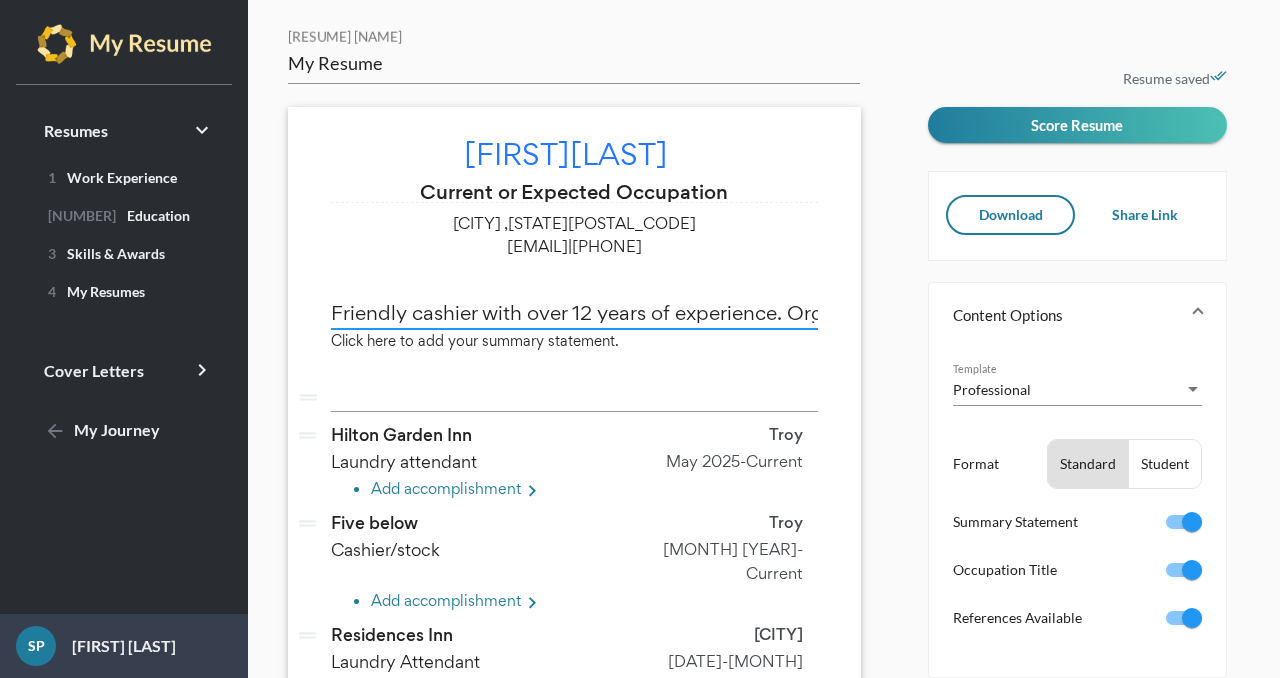 click on "Friendly cashier with over 12 years of experience. Organized and enthusiastic with experience in processing payments and maintaining high levels of customer satisfaction in all interactions. Driven Laundry Attendant with over 5 years of proven ability to manage multiple task, deliver efficient laundry service in Hotels while maintaining high standards of customer satisfaction and cleanliness." at bounding box center [574, 312] 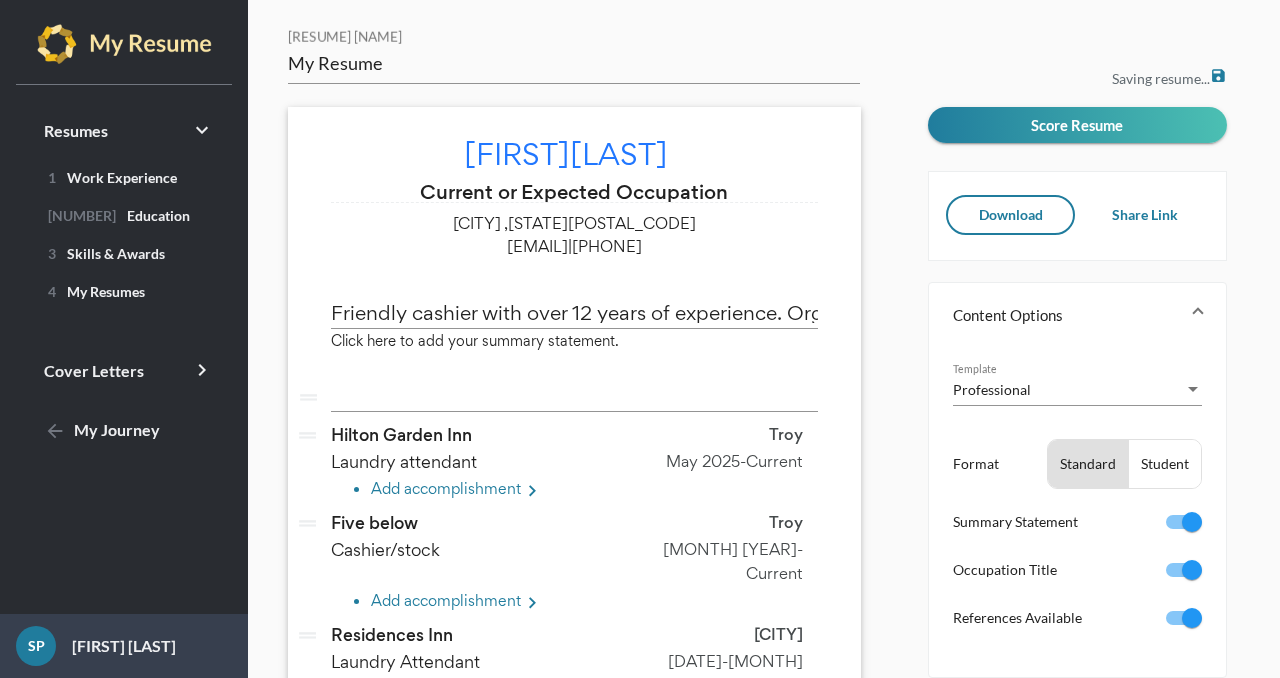 click on "Add accomplishment  keyboard_arrow_right" at bounding box center (594, 491) 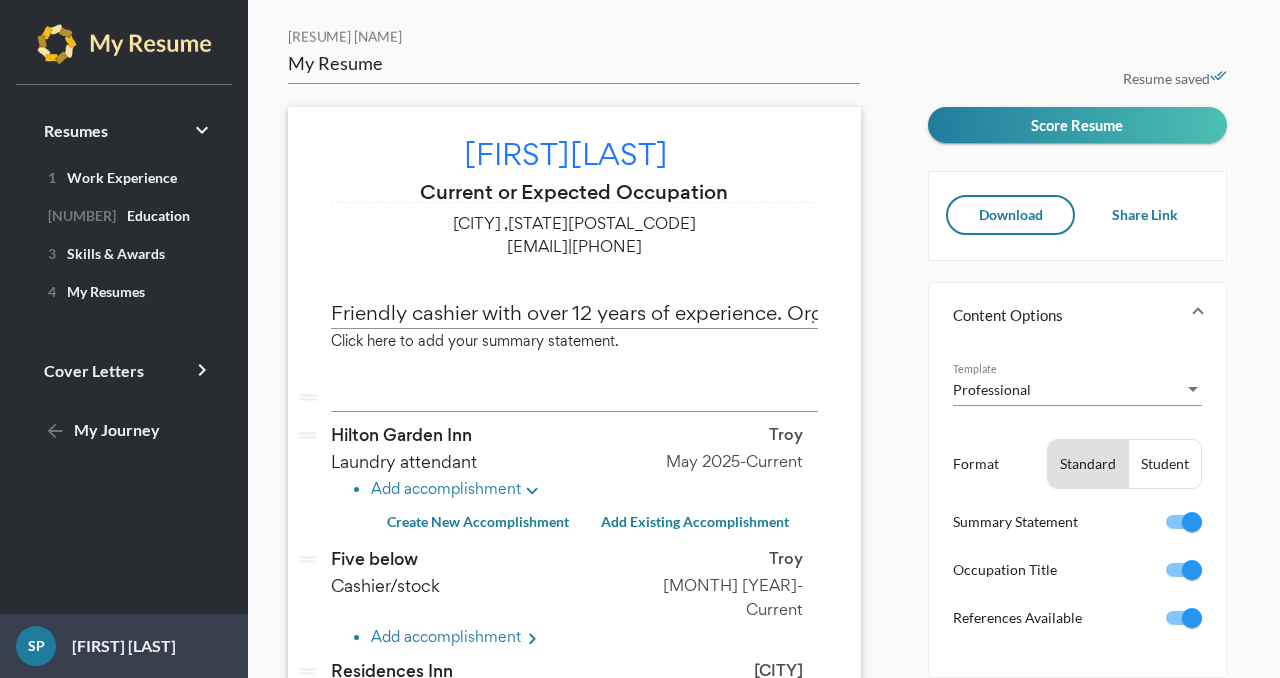 click on "Add accomplishment  keyboard_arrow_down" at bounding box center [594, 491] 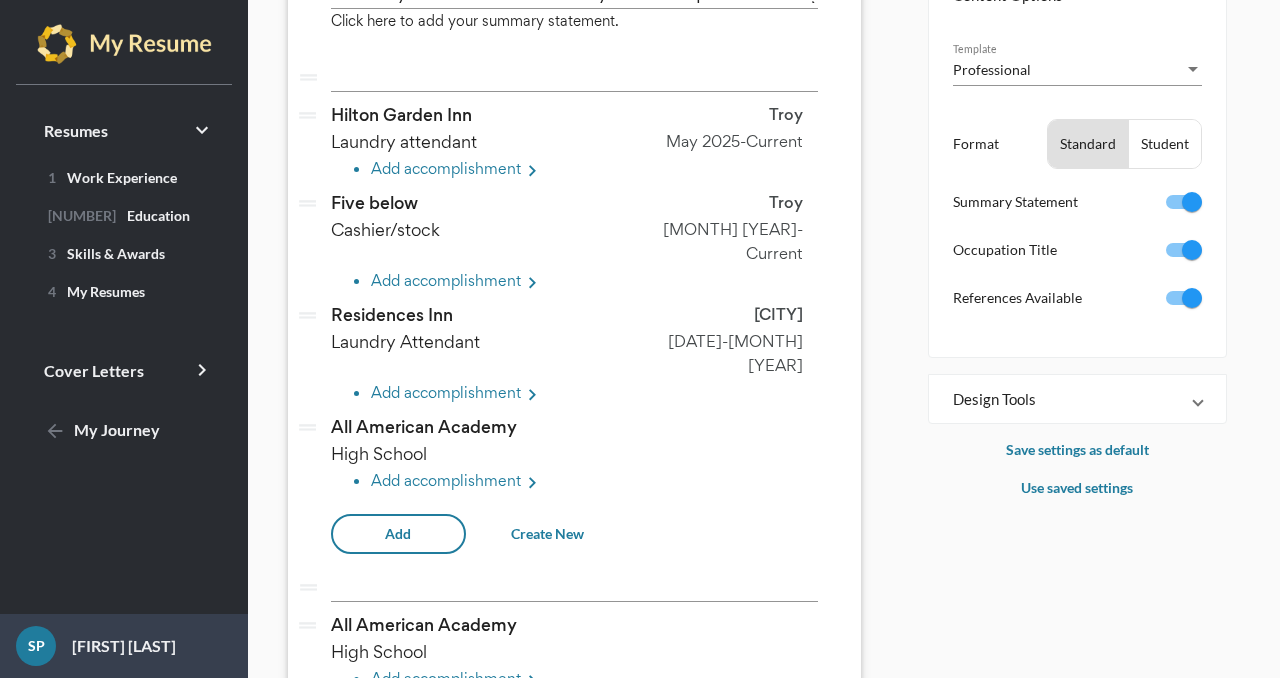 scroll, scrollTop: 360, scrollLeft: 0, axis: vertical 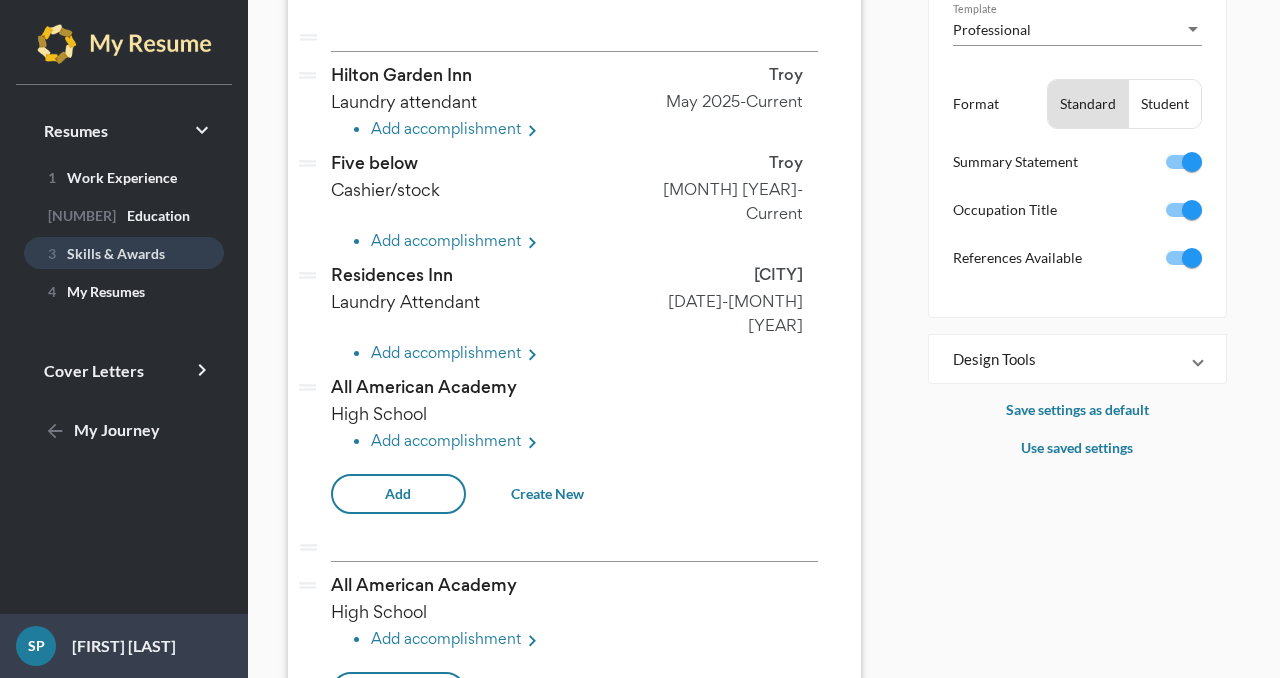 click on "3  Skills & Awards" at bounding box center [102, 253] 